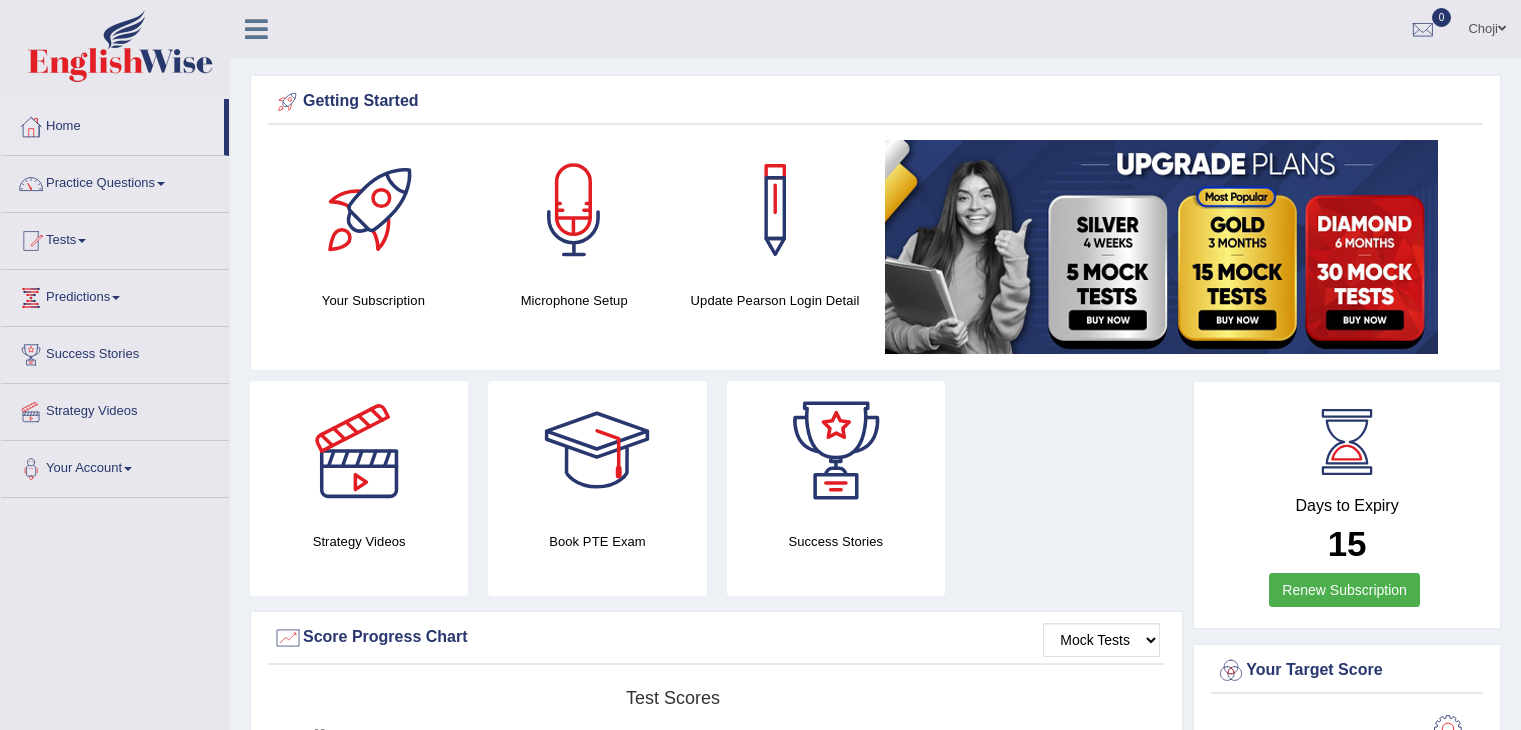 scroll, scrollTop: 0, scrollLeft: 0, axis: both 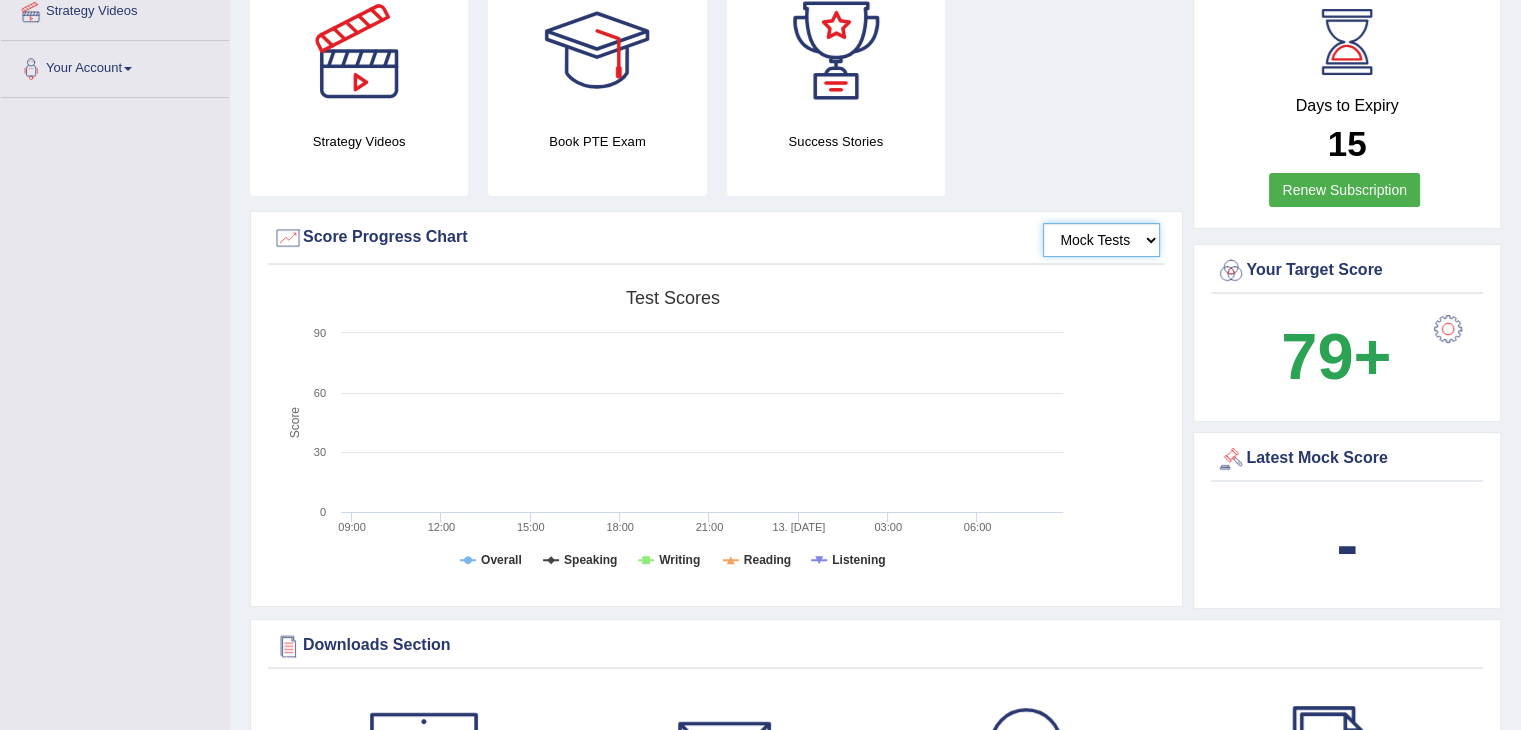 click on "Mock Tests" at bounding box center [1101, 240] 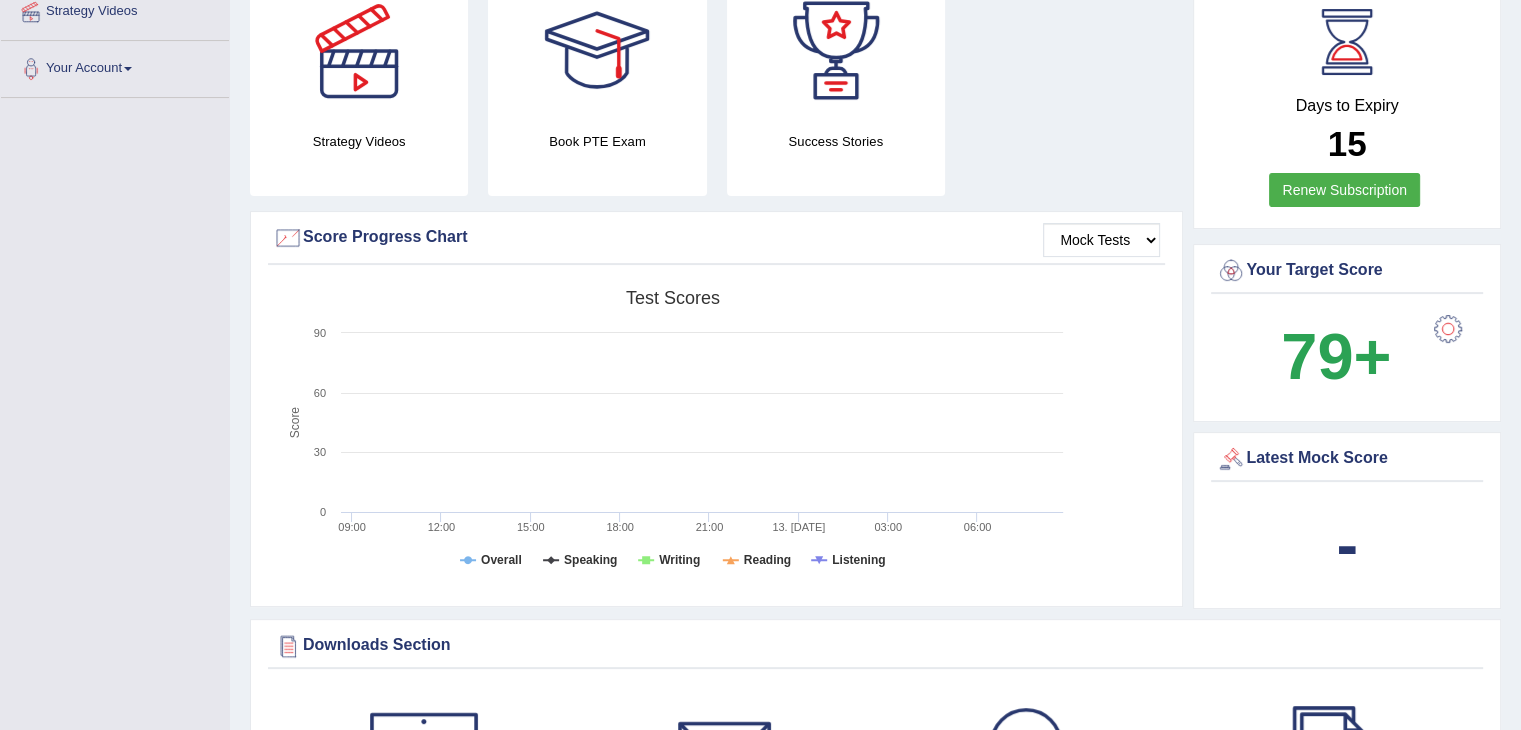 click at bounding box center [288, 238] 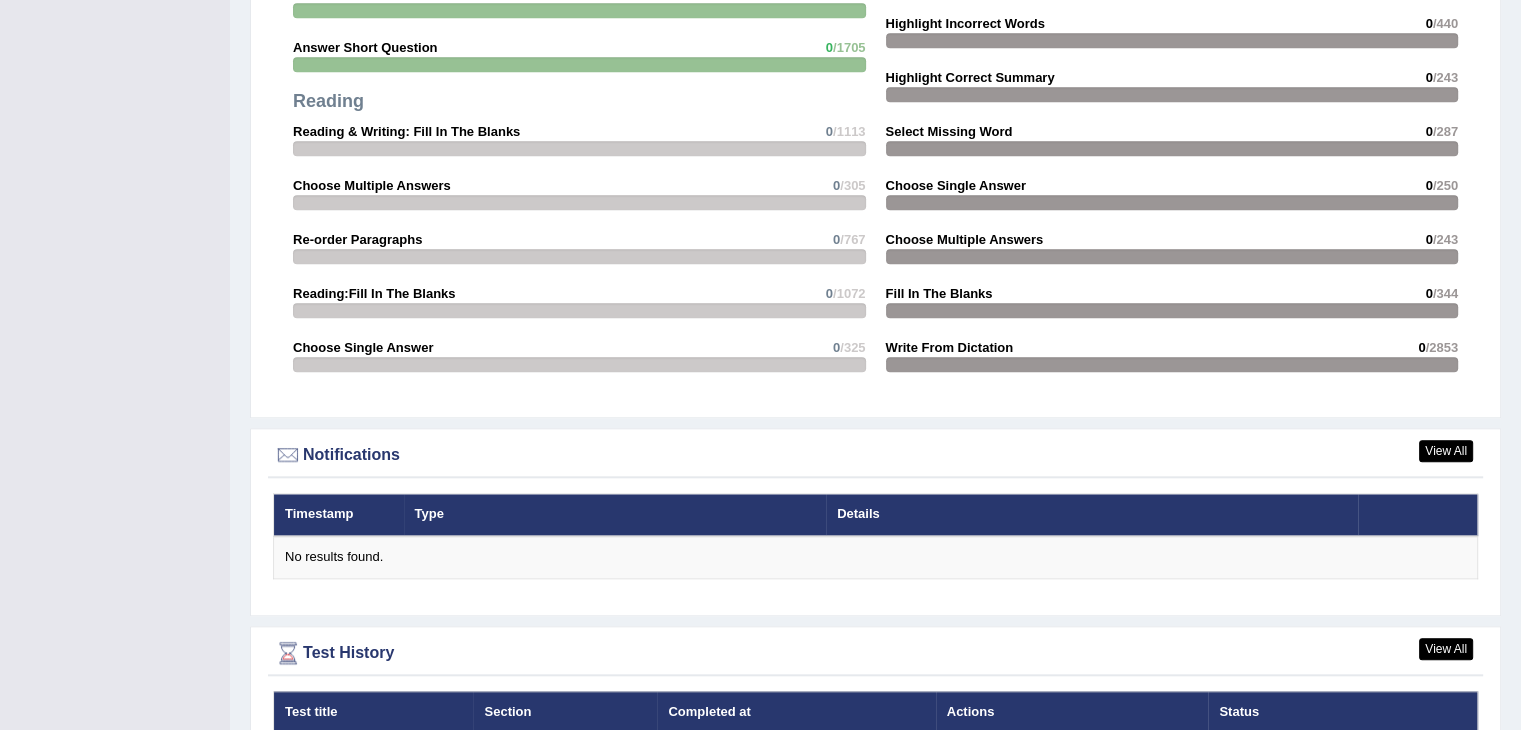 scroll, scrollTop: 2047, scrollLeft: 0, axis: vertical 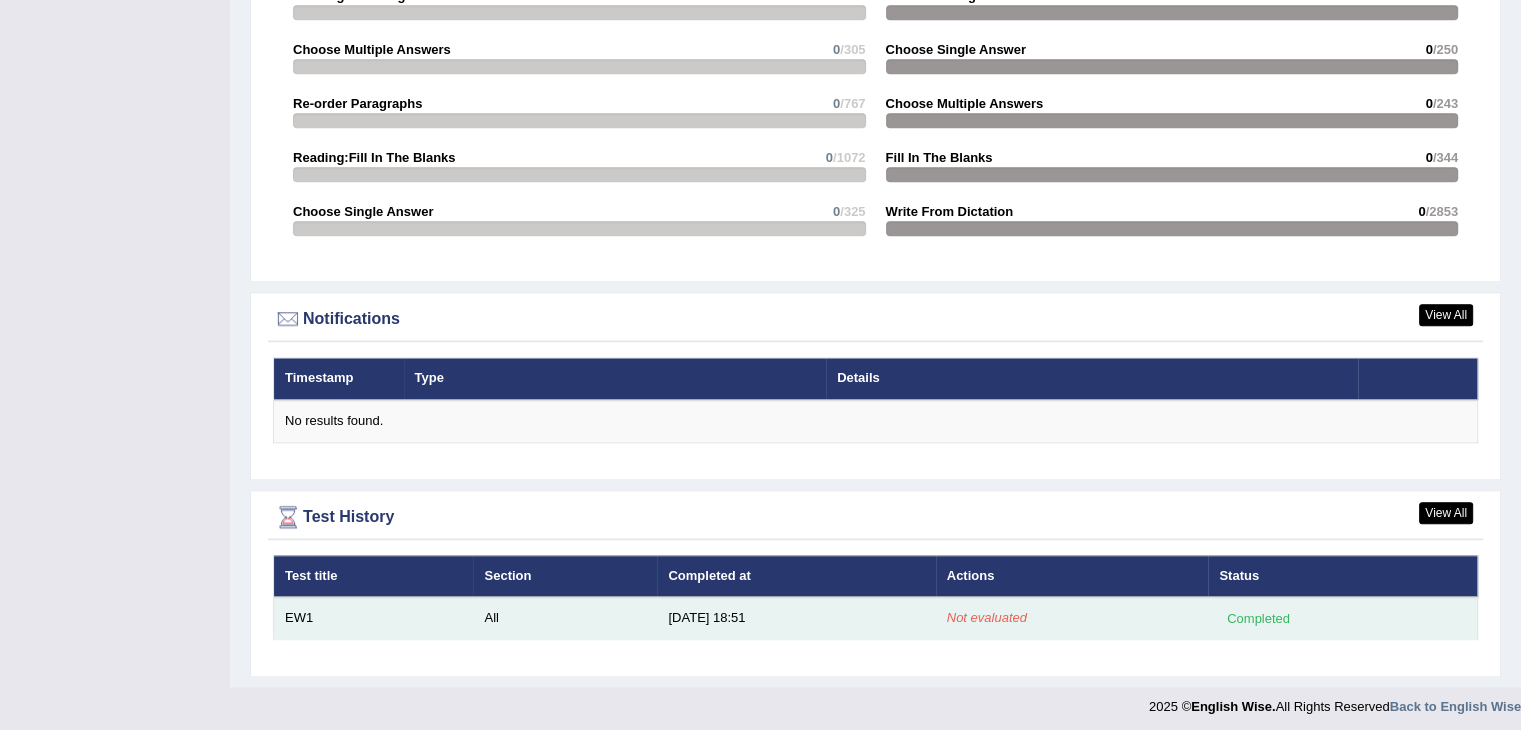click on "Completed" at bounding box center (1258, 618) 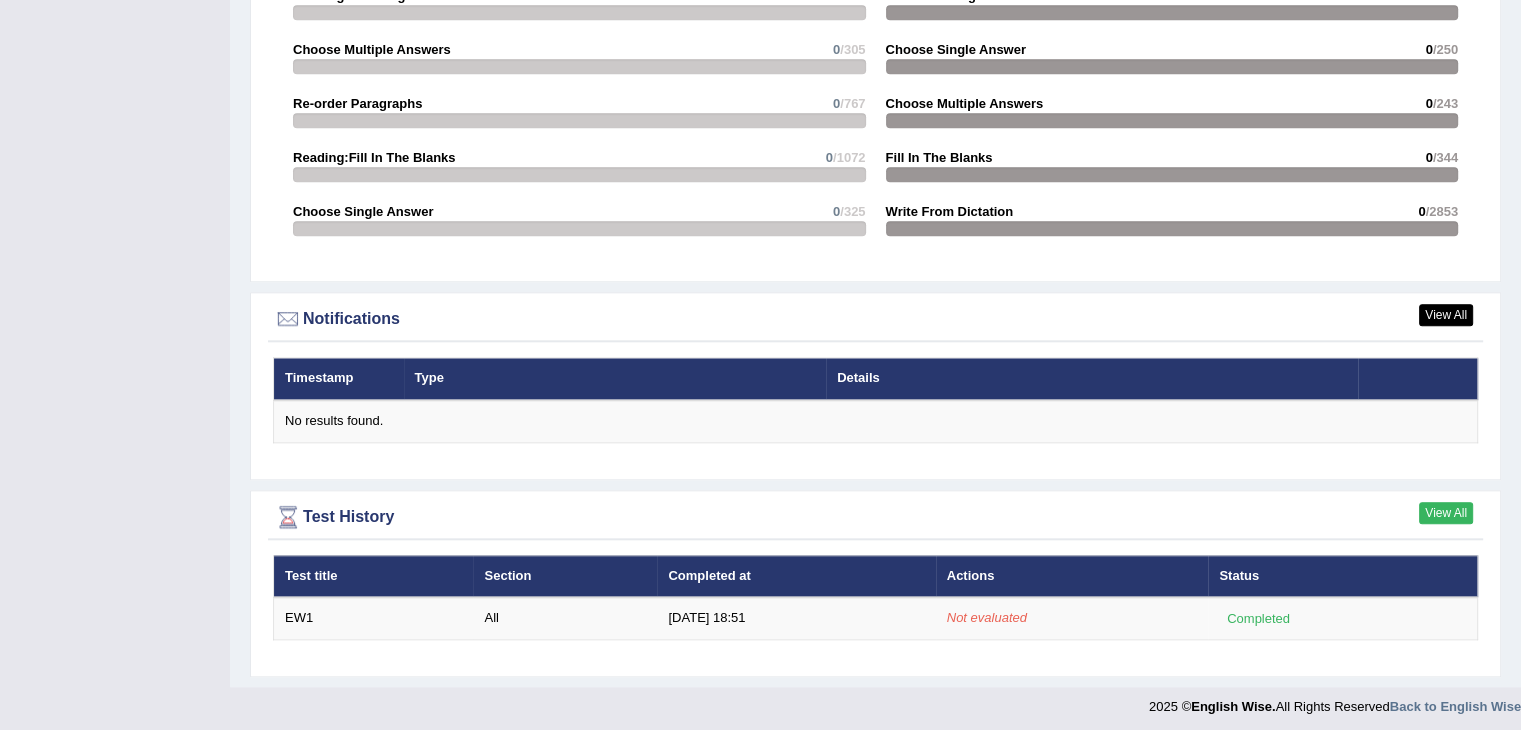 click on "View All" at bounding box center [1446, 513] 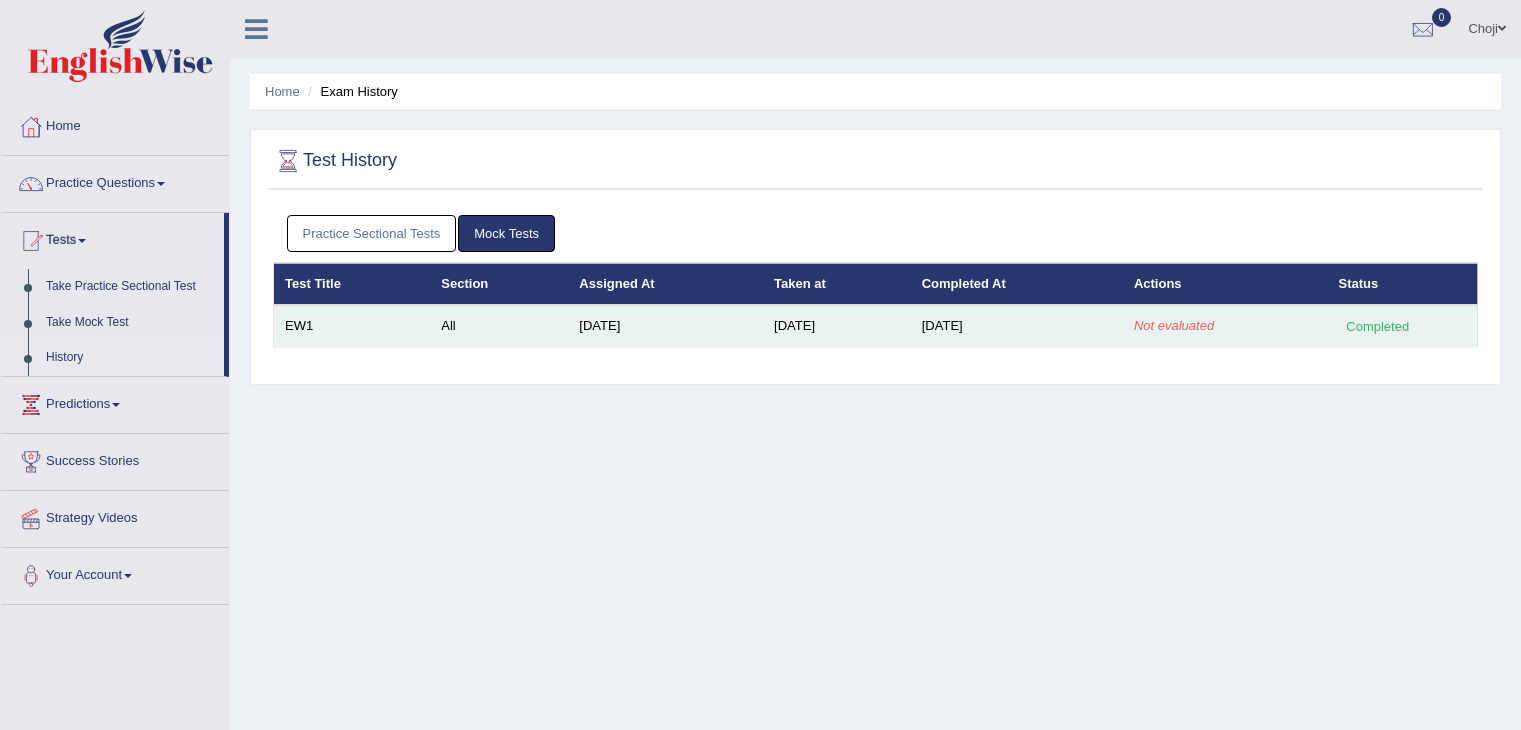 scroll, scrollTop: 0, scrollLeft: 0, axis: both 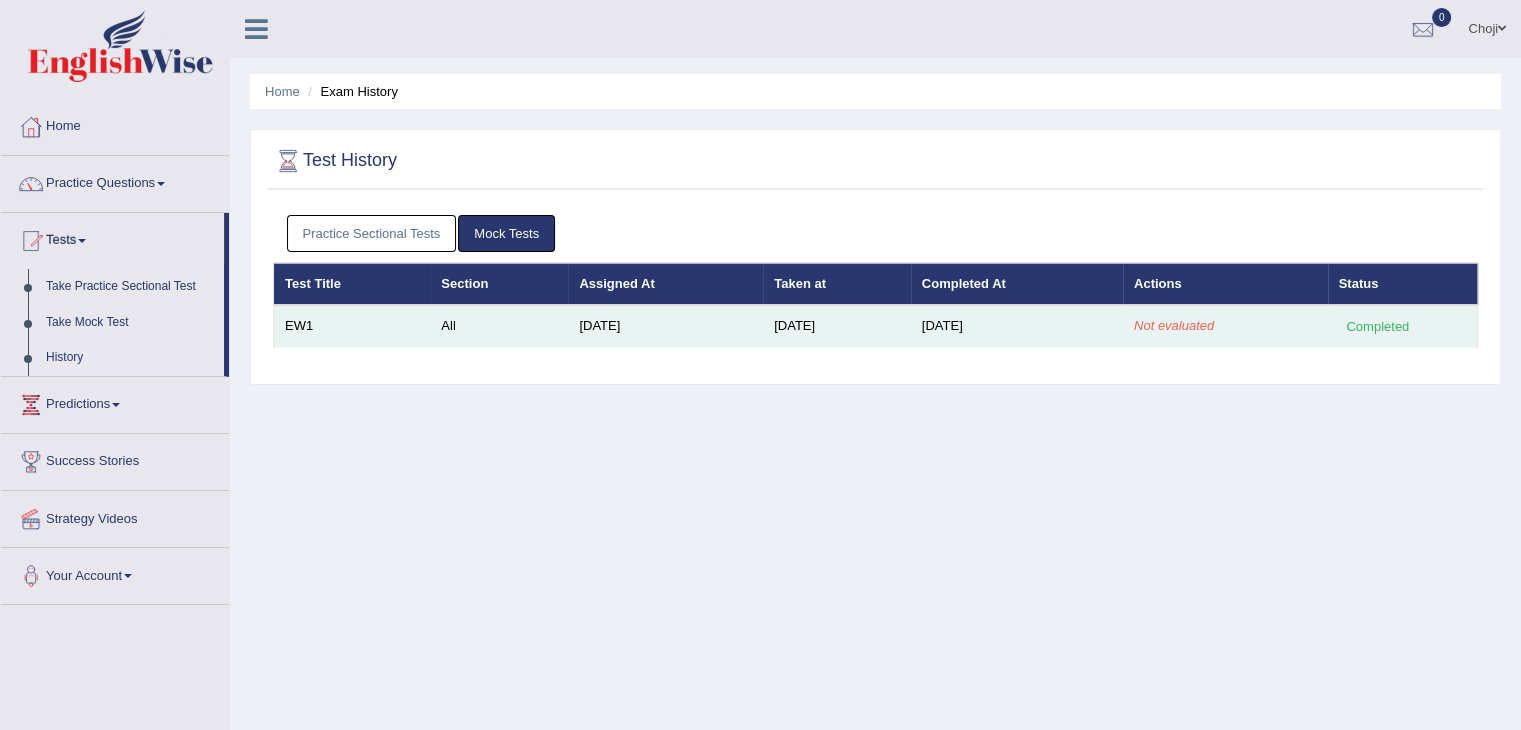 click on "Not evaluated" at bounding box center [1174, 325] 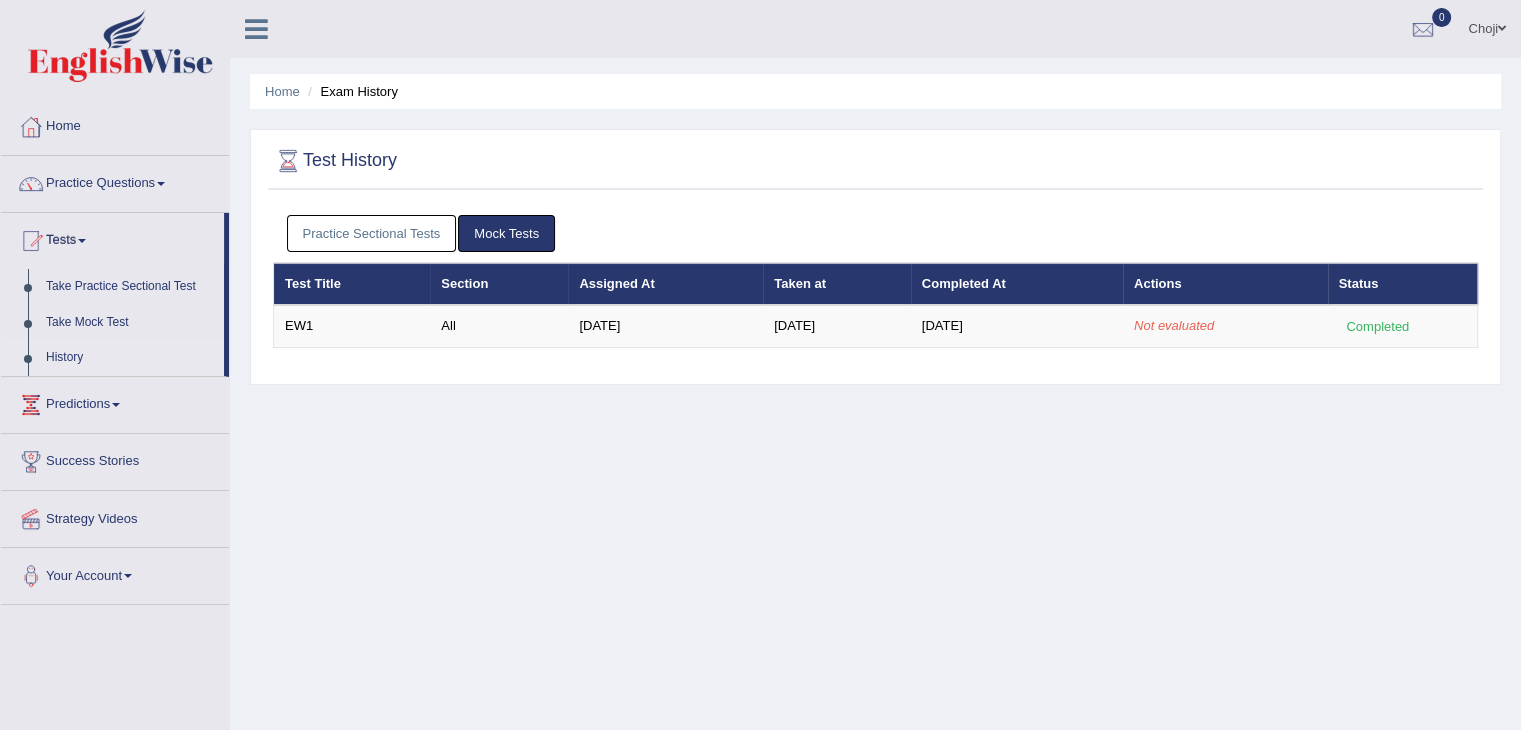 click on "Practice Sectional Tests" at bounding box center (372, 233) 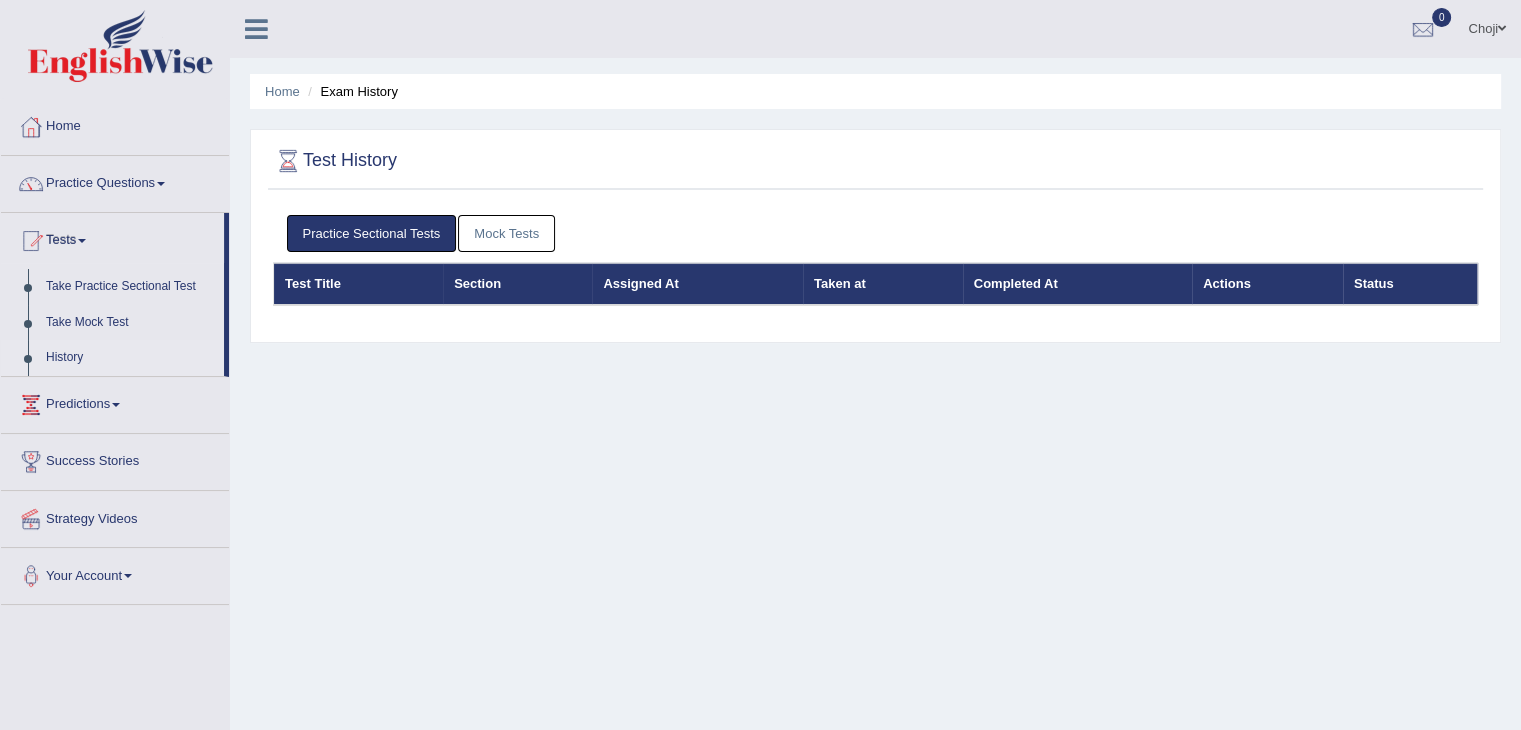 click on "Mock Tests" at bounding box center [506, 233] 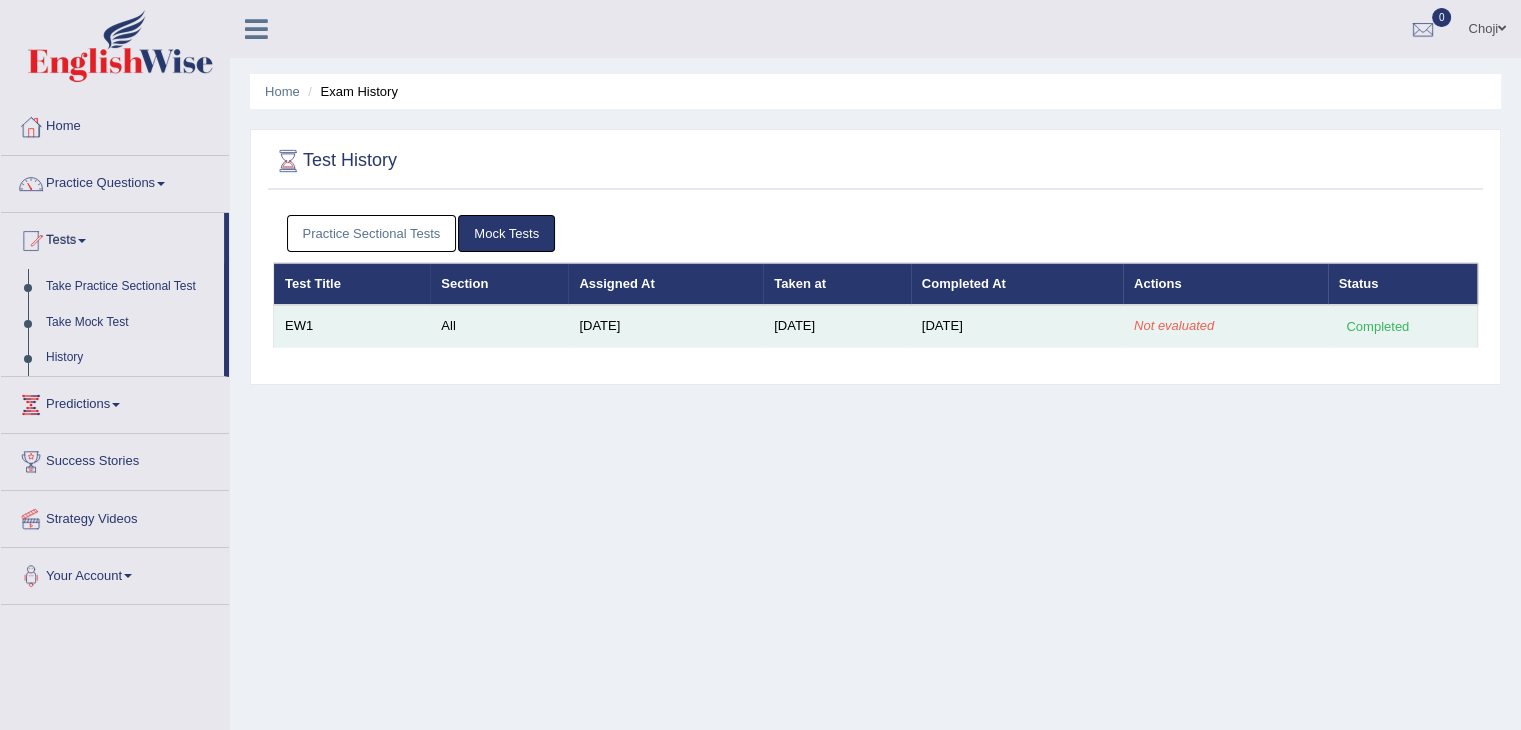 click on "Completed" at bounding box center (1378, 326) 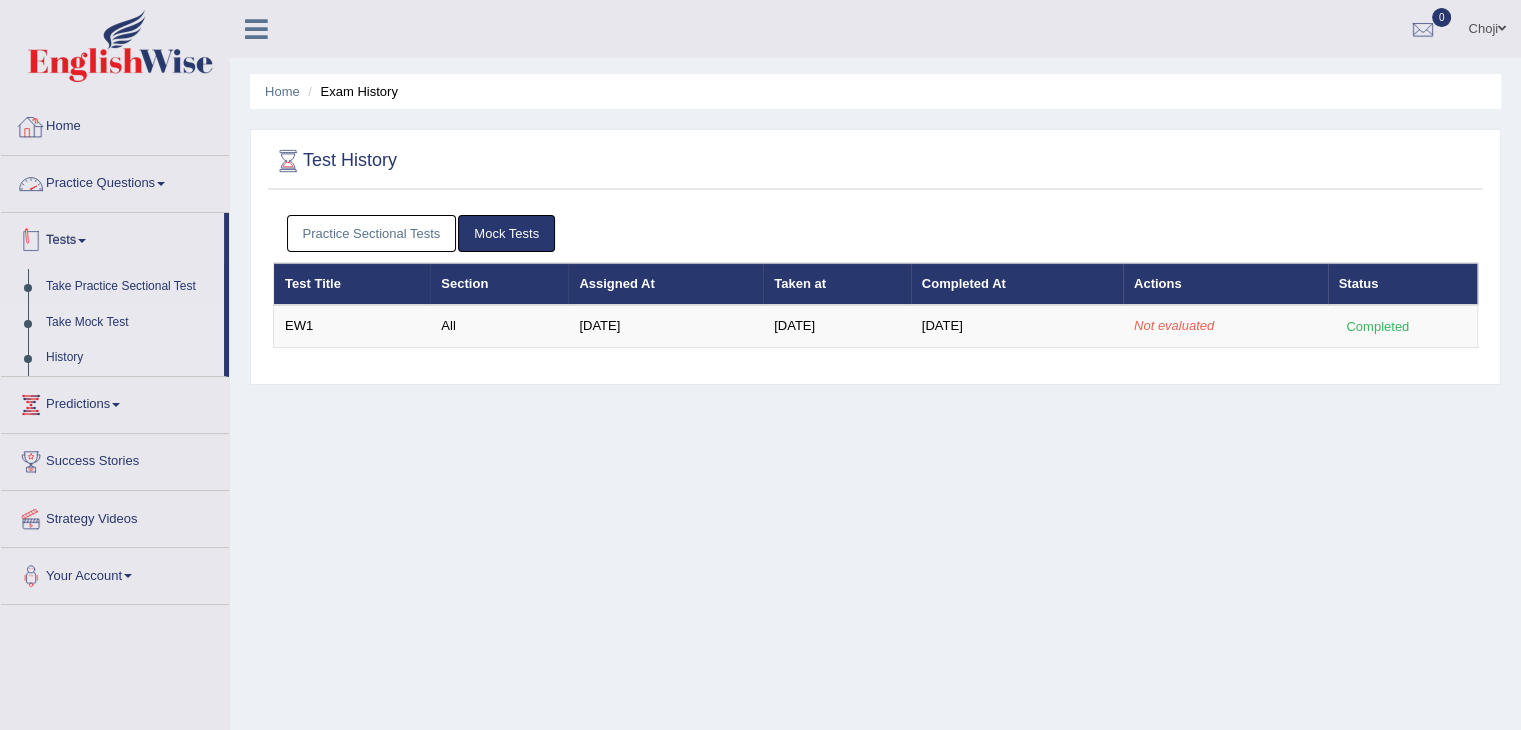 click on "Take Mock Test" at bounding box center (130, 323) 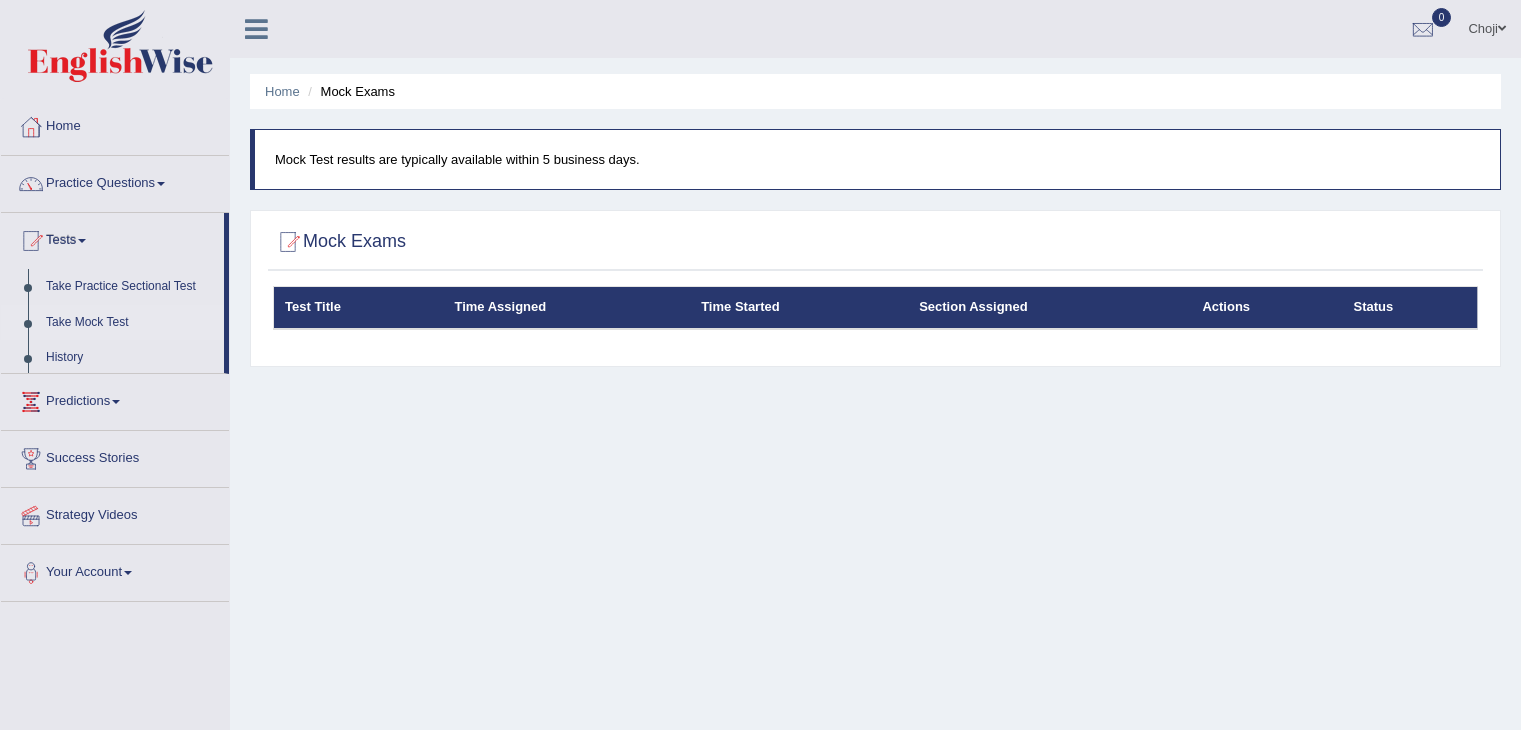 scroll, scrollTop: 0, scrollLeft: 0, axis: both 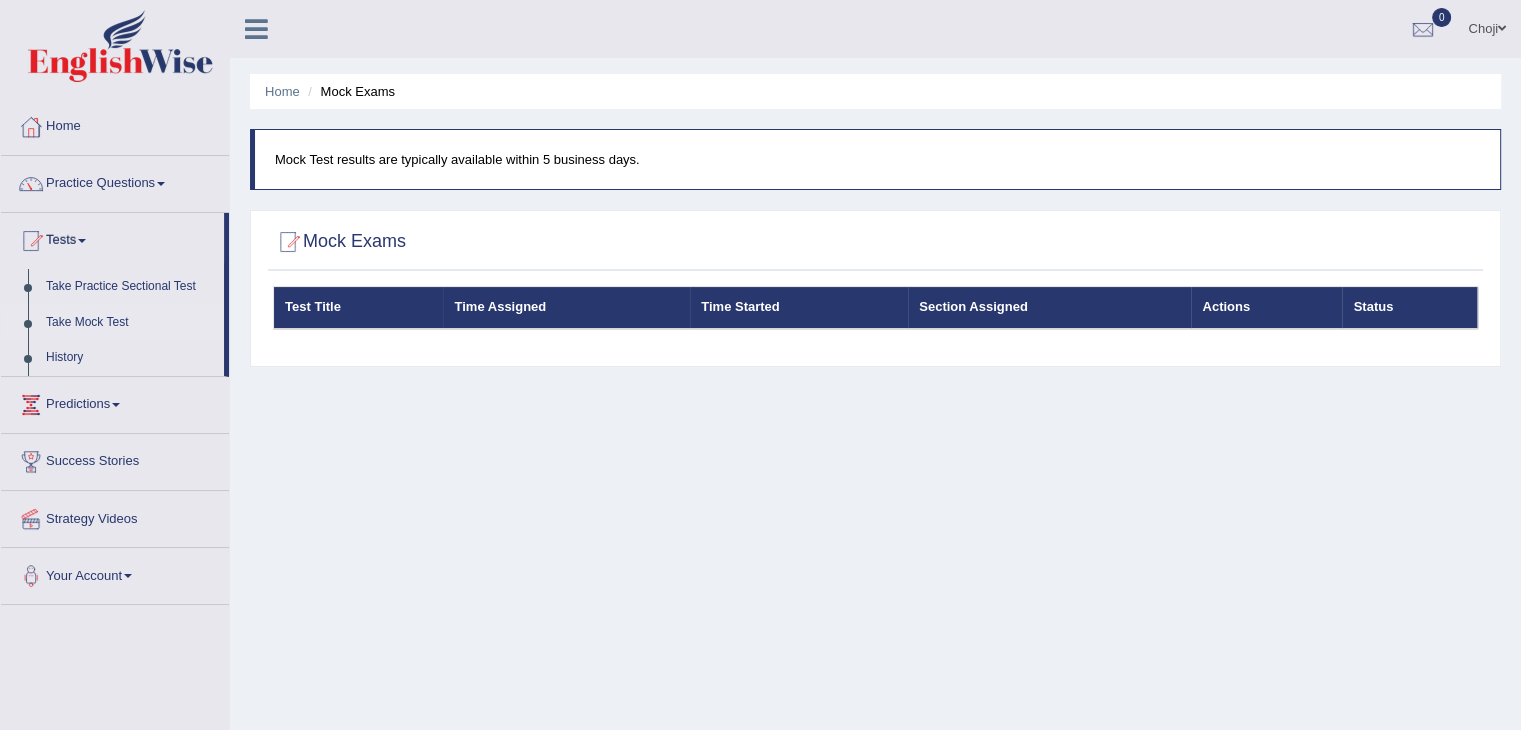click on "Take Mock Test" at bounding box center [130, 323] 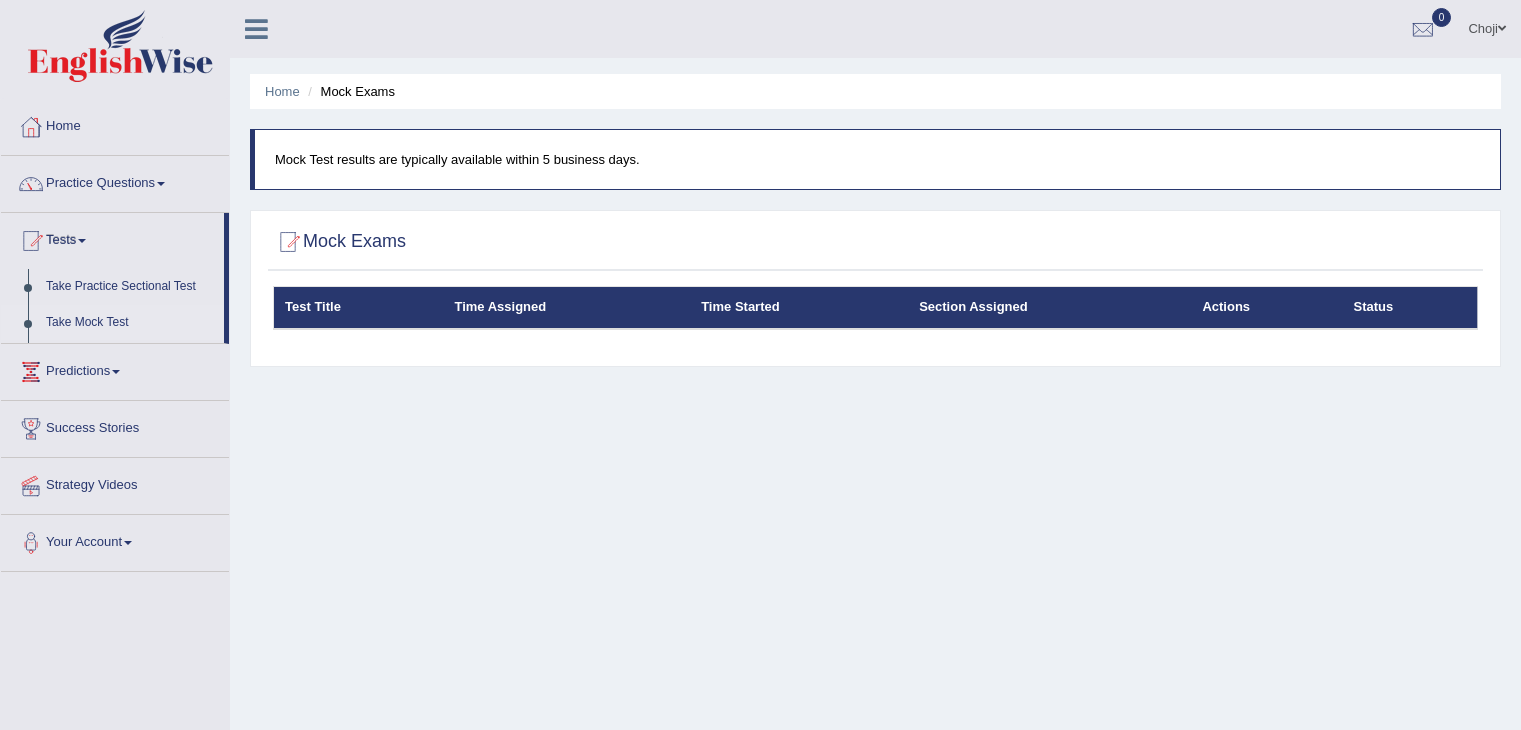 scroll, scrollTop: 0, scrollLeft: 0, axis: both 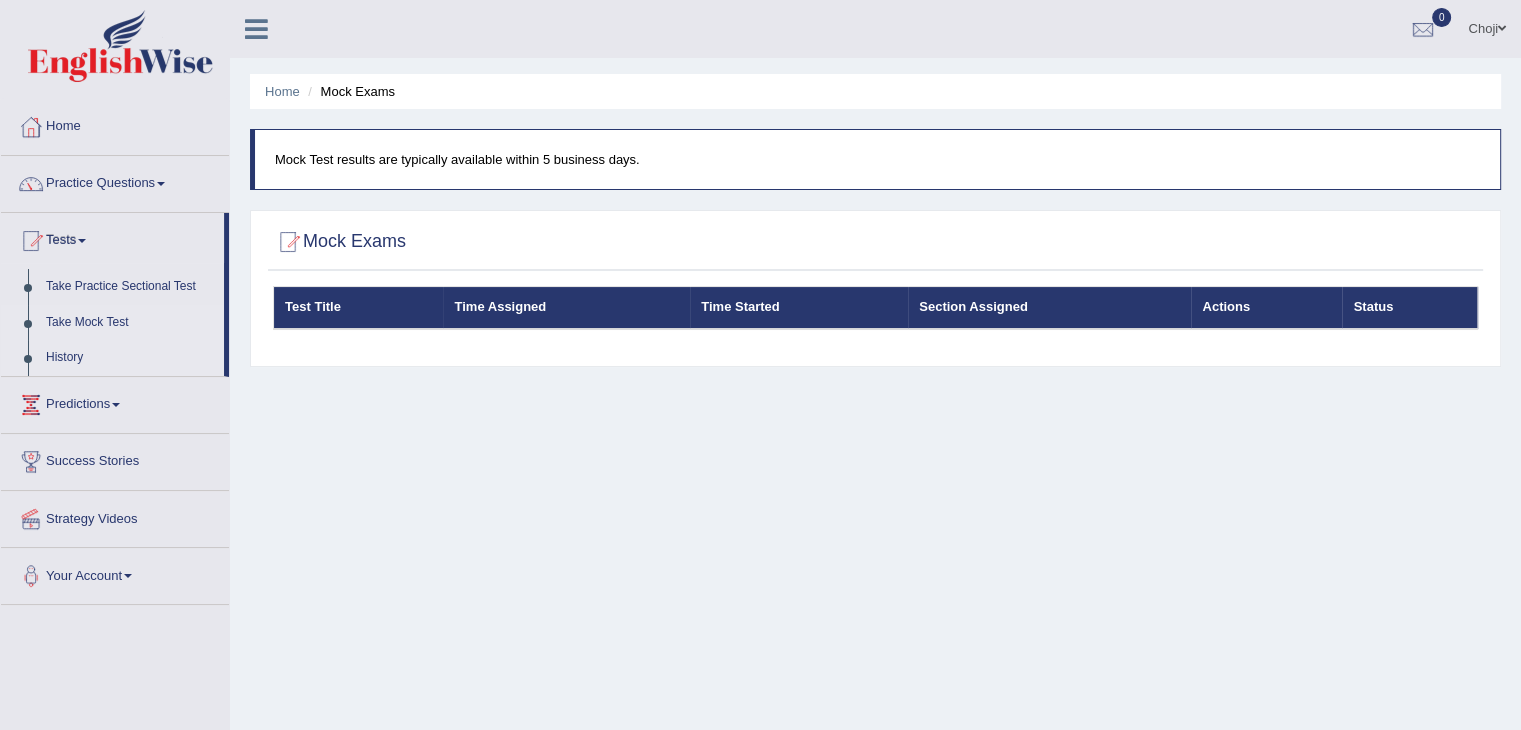 click on "History" at bounding box center [130, 358] 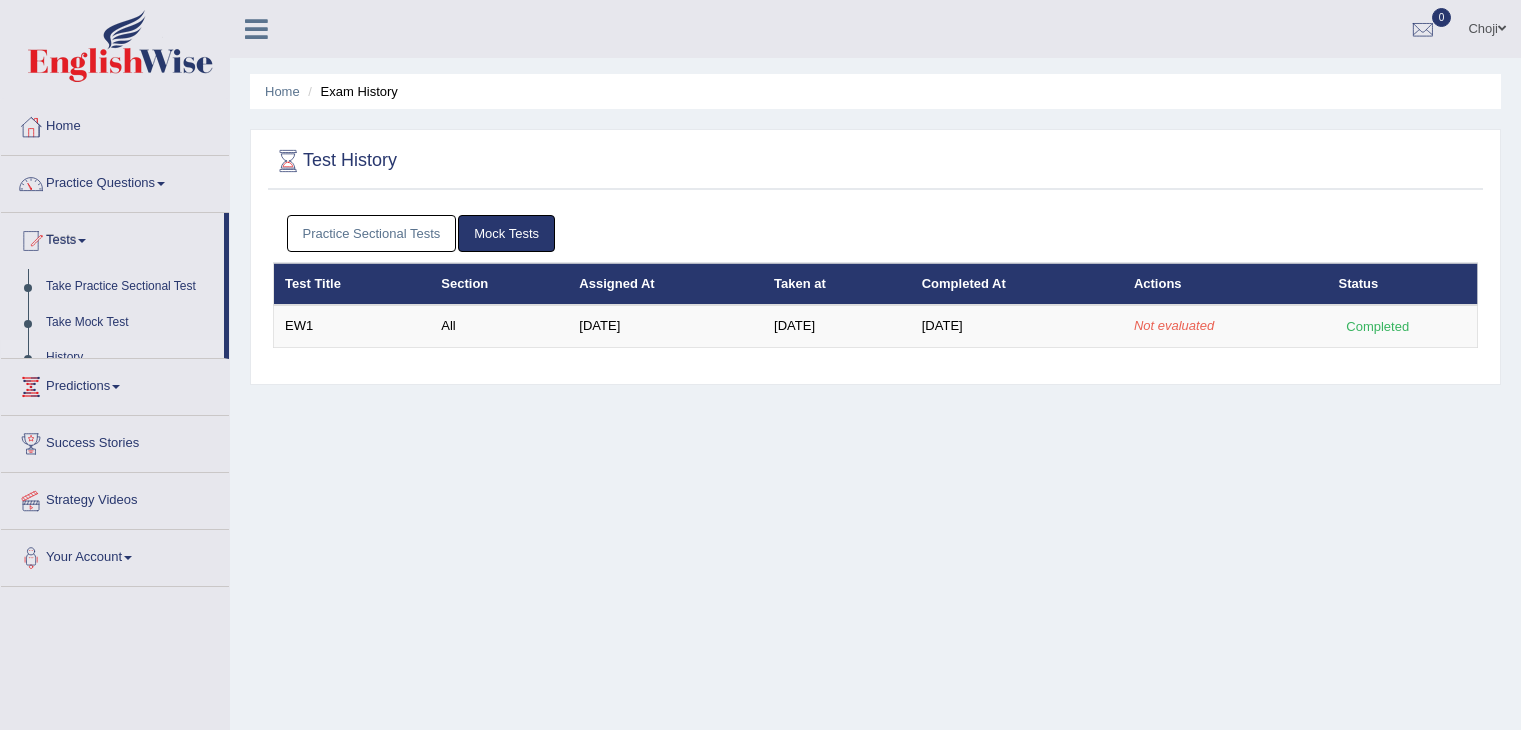 scroll, scrollTop: 0, scrollLeft: 0, axis: both 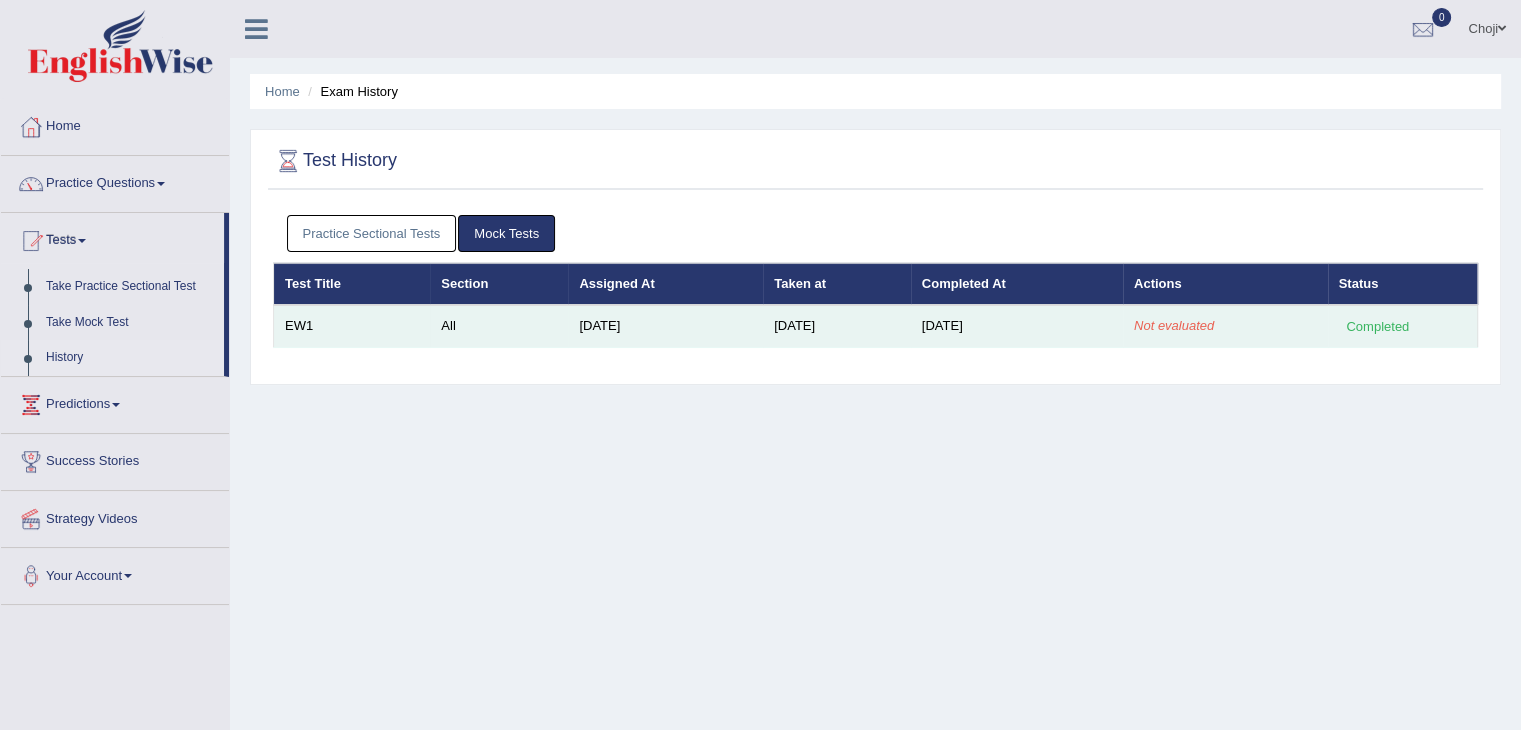 click on "Not evaluated" at bounding box center (1174, 325) 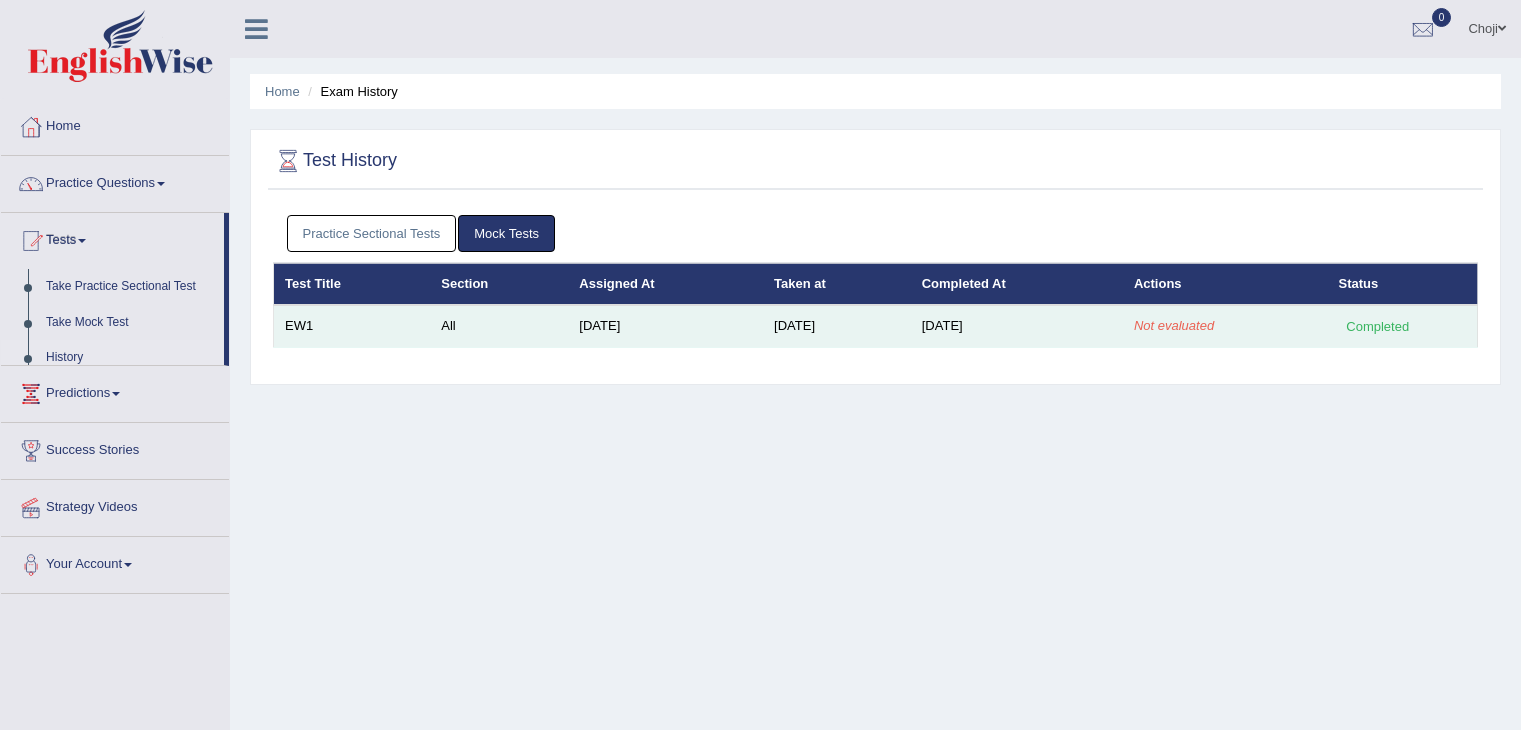 scroll, scrollTop: 0, scrollLeft: 0, axis: both 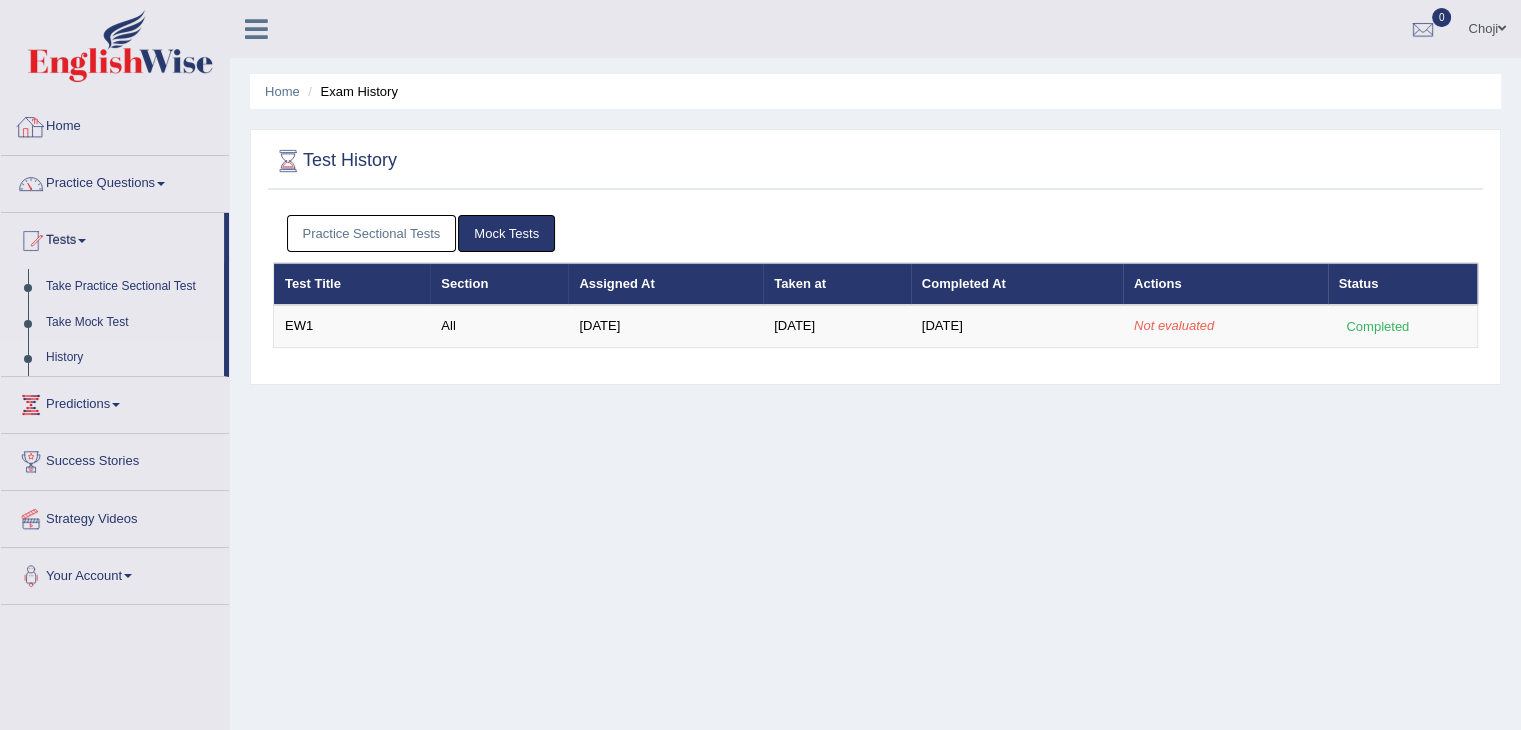 click on "Home" at bounding box center (115, 124) 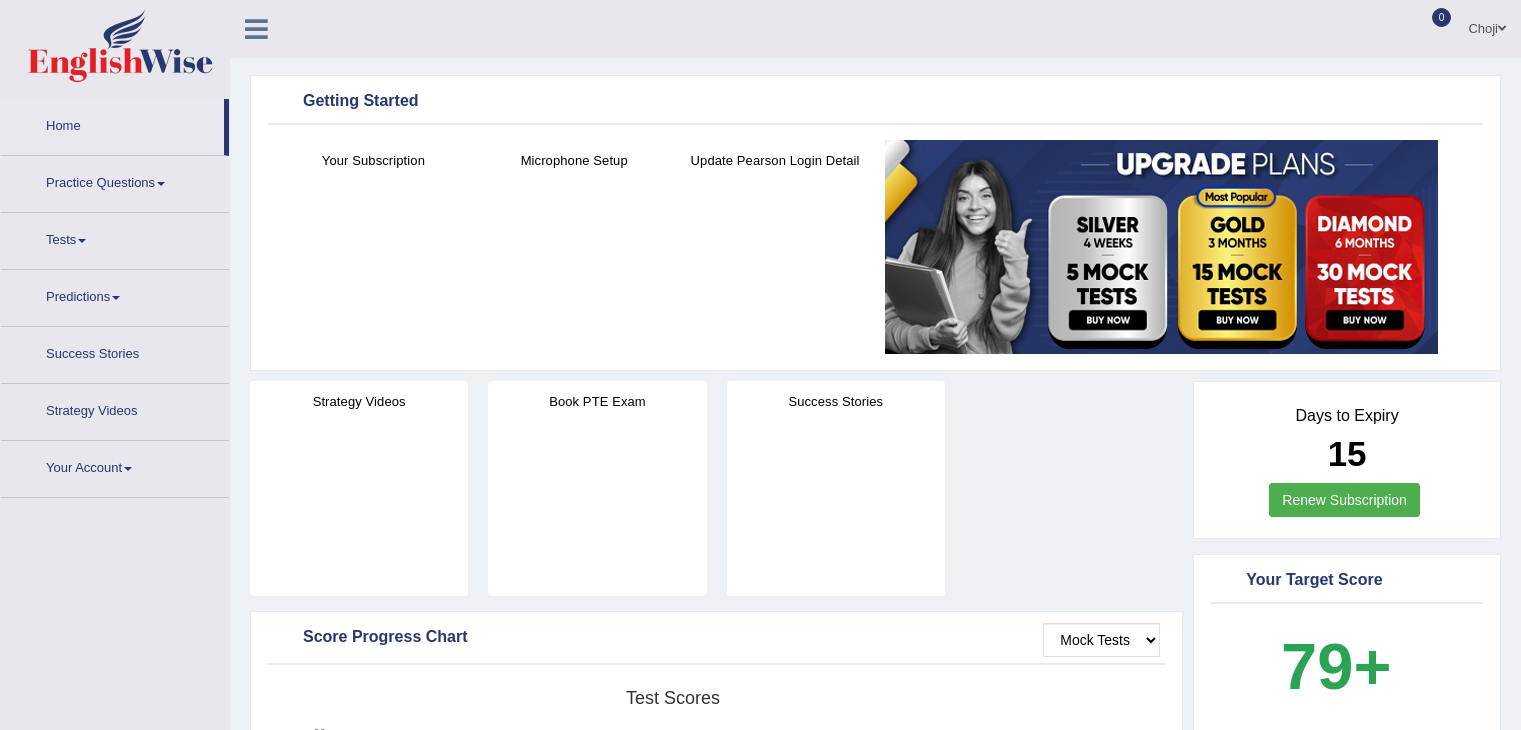 scroll, scrollTop: 0, scrollLeft: 0, axis: both 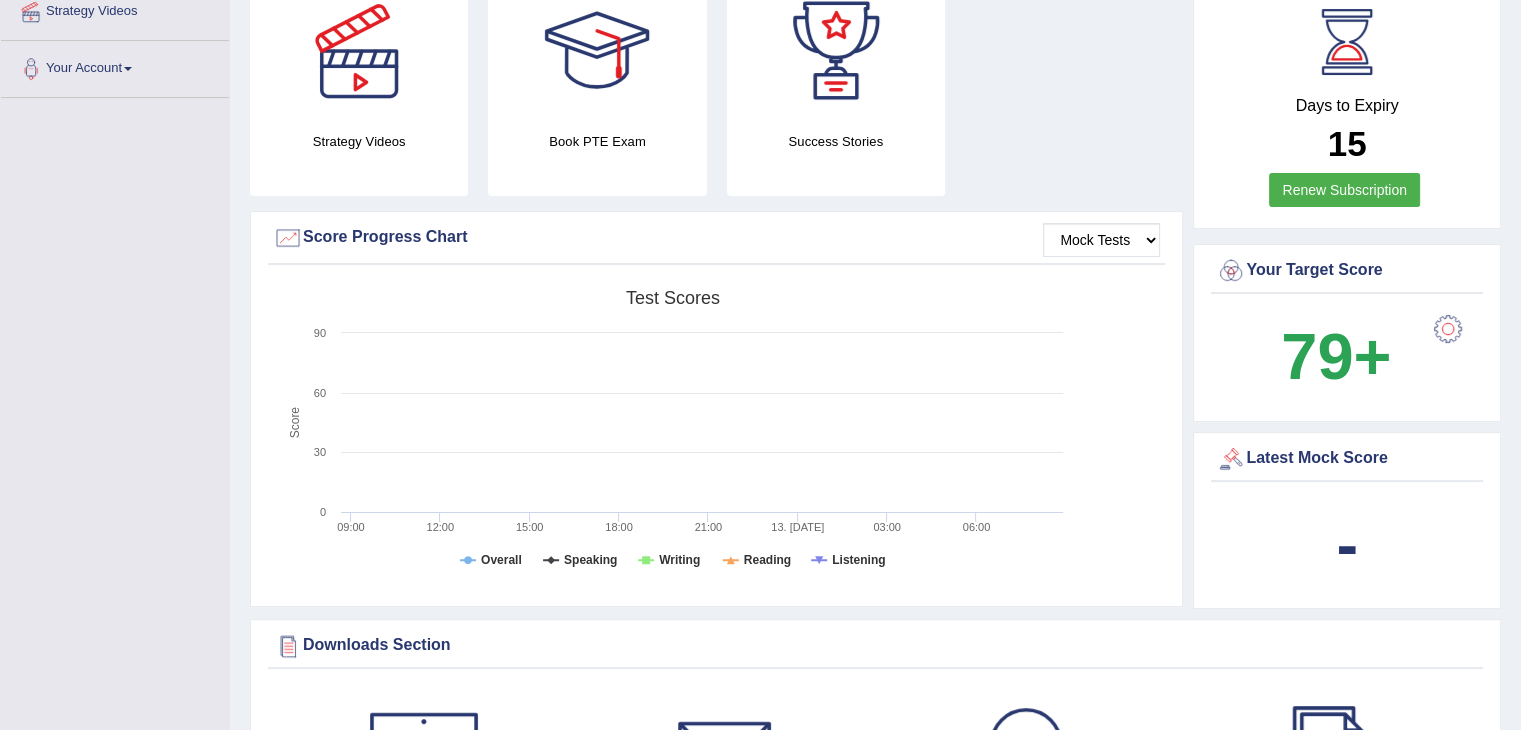 click on "Latest Mock Score" at bounding box center (1347, 459) 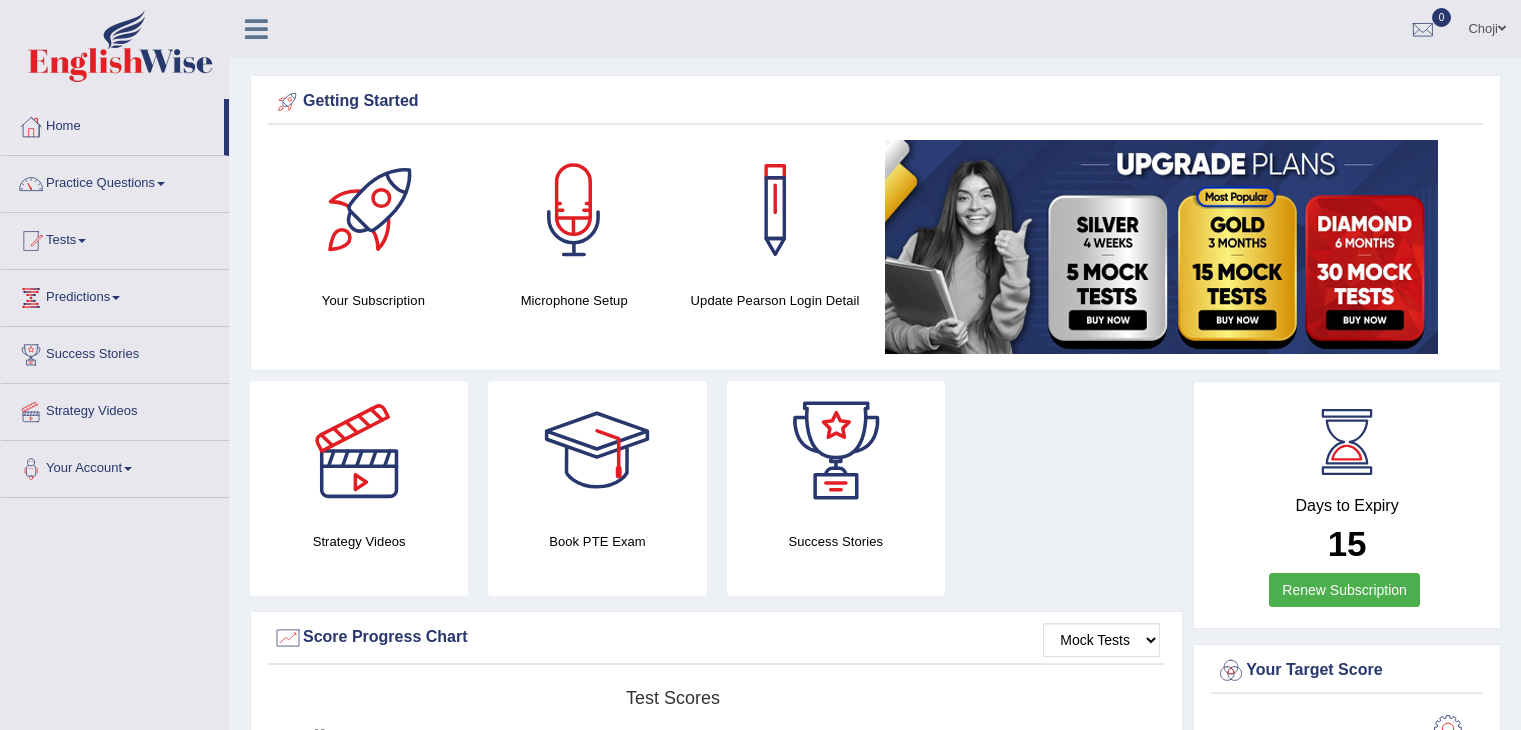 scroll, scrollTop: 565, scrollLeft: 0, axis: vertical 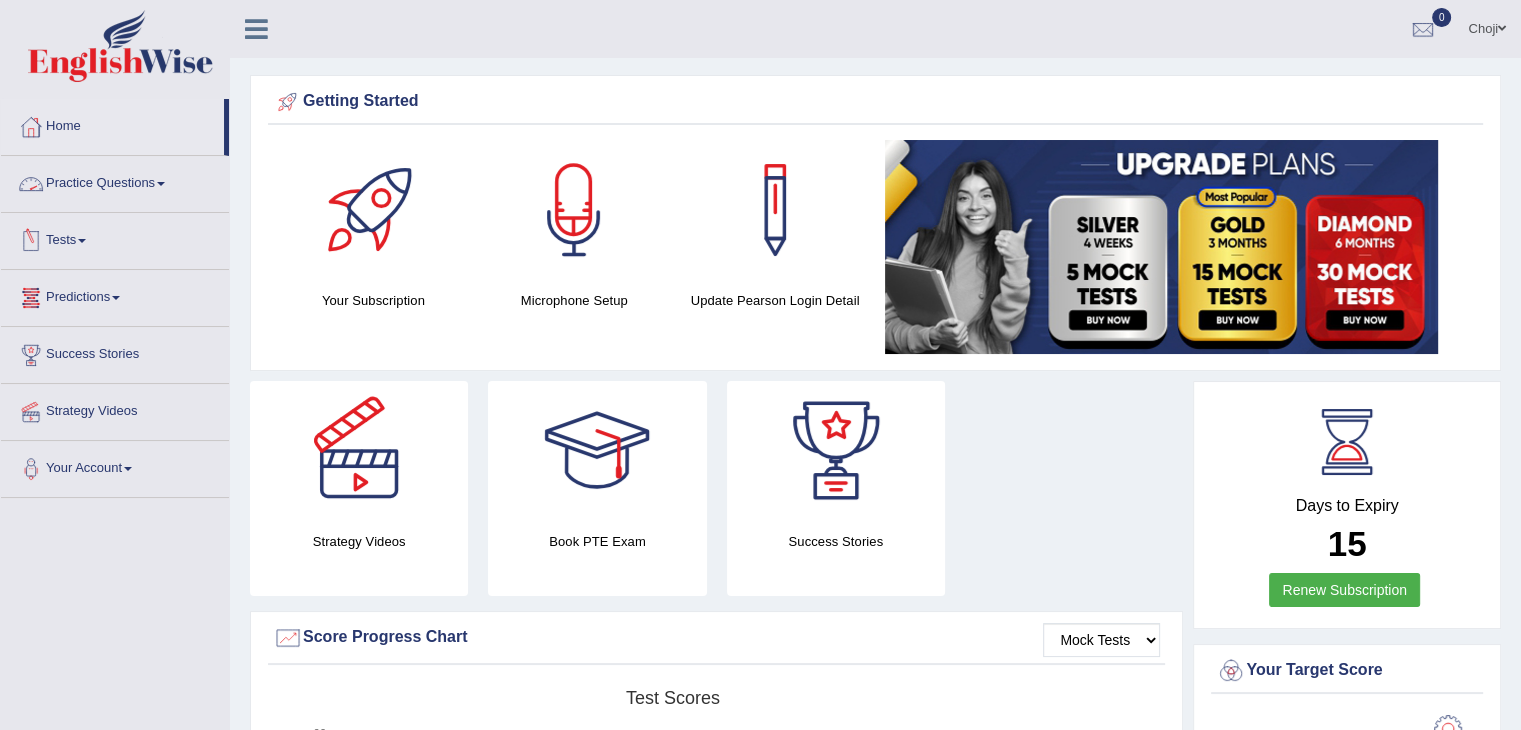 click on "Tests" at bounding box center (115, 238) 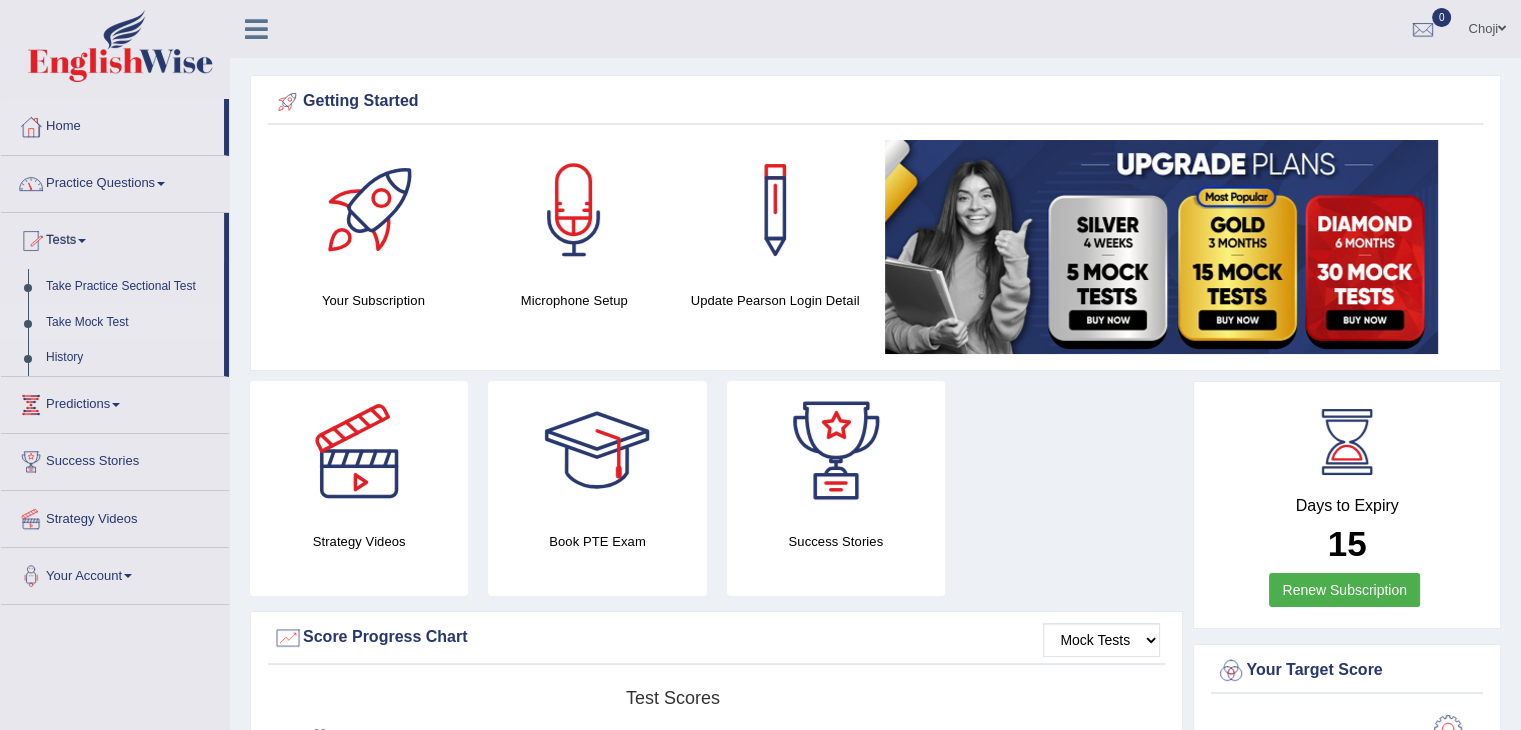 click on "Take Mock Test" at bounding box center [130, 323] 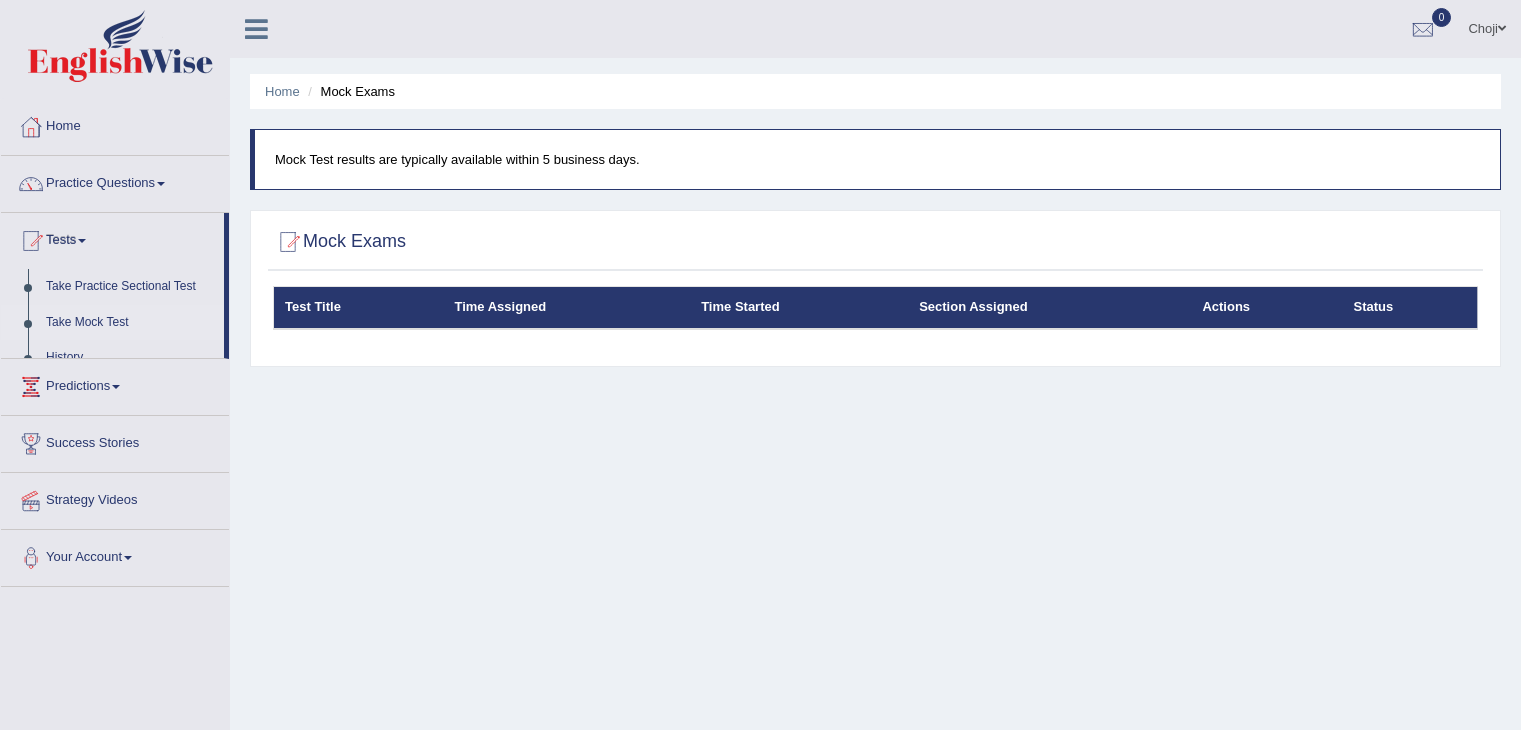 scroll, scrollTop: 0, scrollLeft: 0, axis: both 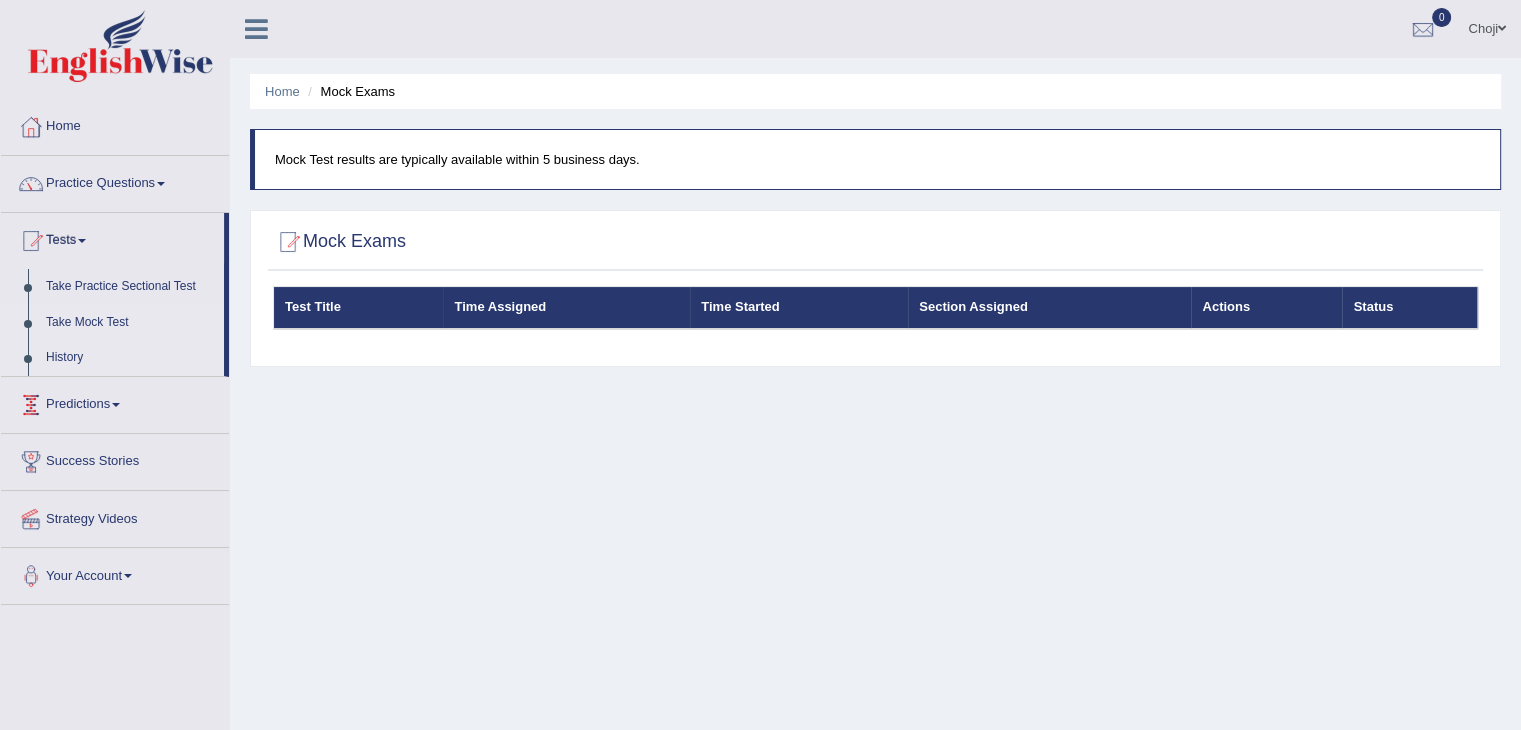 click on "Home
Practice Questions   Speaking Practice Read Aloud
Repeat Sentence
Describe Image
Re-tell Lecture
Answer Short Question
Writing Practice  Summarize Written Text
Write Essay
Reading Practice  Reading & Writing: Fill In The Blanks
Choose Multiple Answers
Re-order Paragraphs
Fill In The Blanks
Choose Single Answer
Listening Practice  Summarize Spoken Text
Highlight Incorrect Words
Highlight Correct Summary
Select Missing Word
Choose Single Answer
Choose Multiple Answers
Fill In The Blanks
Write From Dictation
Pronunciation
Tests  Take Practice Sectional Test
Take Mock Test
History
Predictions  Latest Predictions
Success Stories
Strategy Videos
Your Account  Notifications
Microphone Setup
Change Password
Manage Subscription
Pearson Login Details
Update Profile" at bounding box center (115, 352) 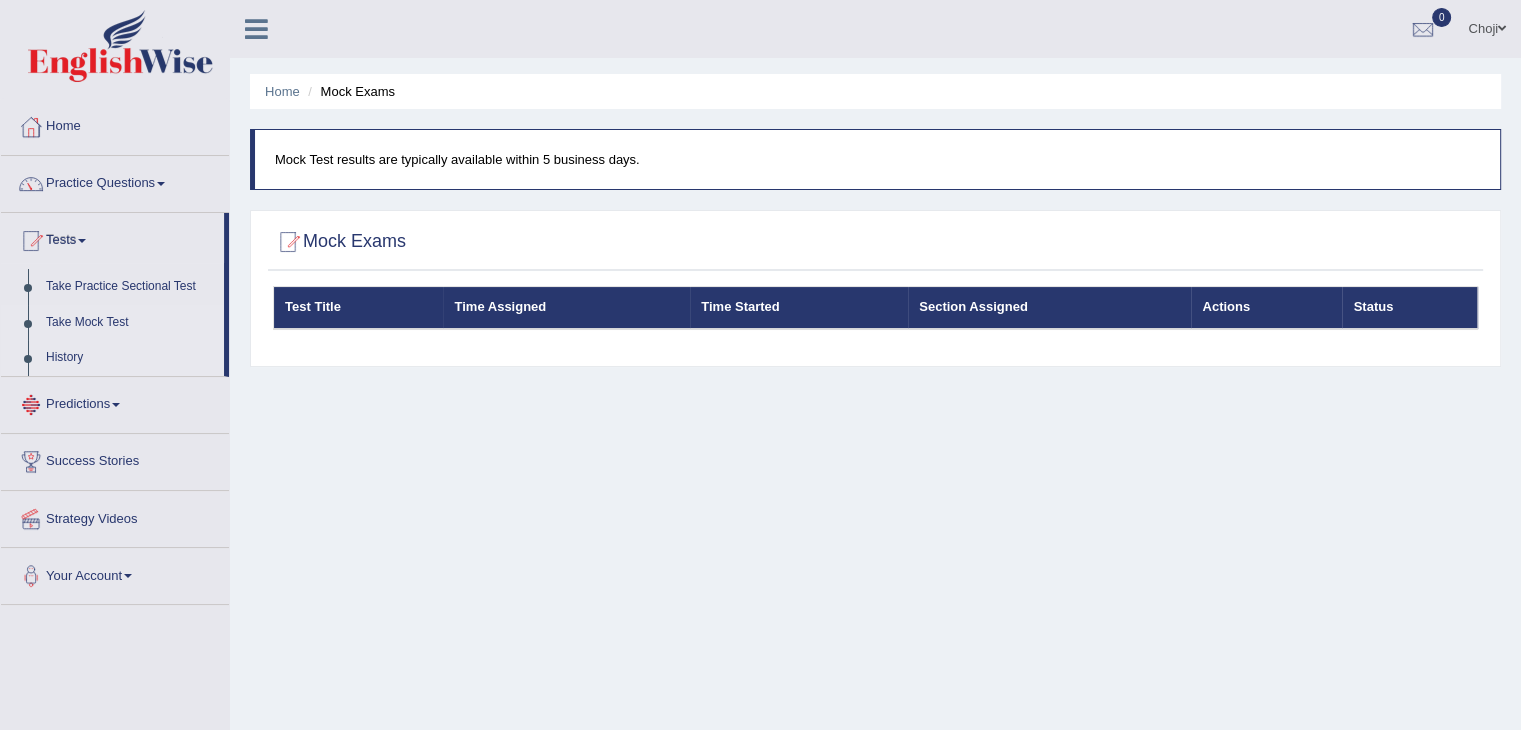 click on "History" at bounding box center (130, 358) 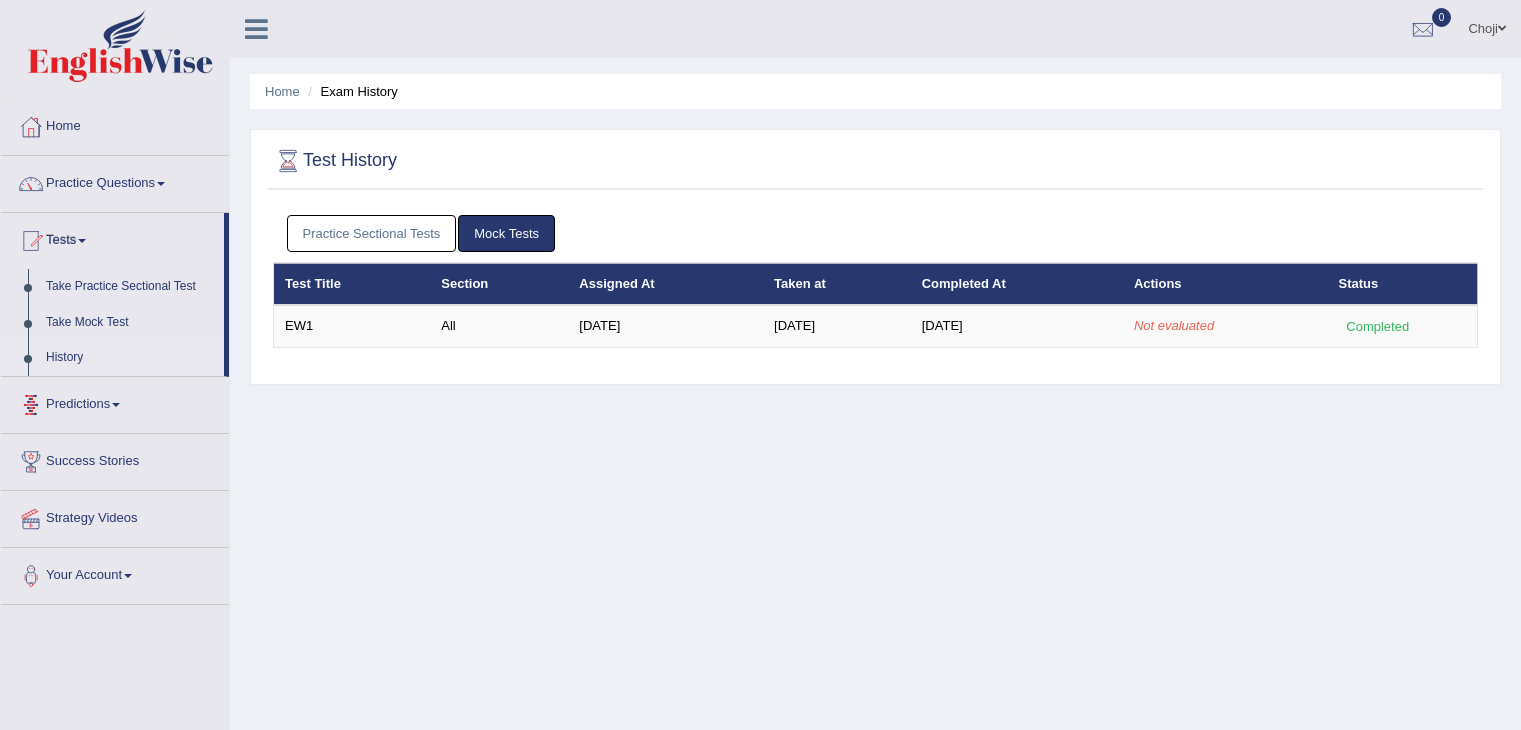 scroll, scrollTop: 0, scrollLeft: 0, axis: both 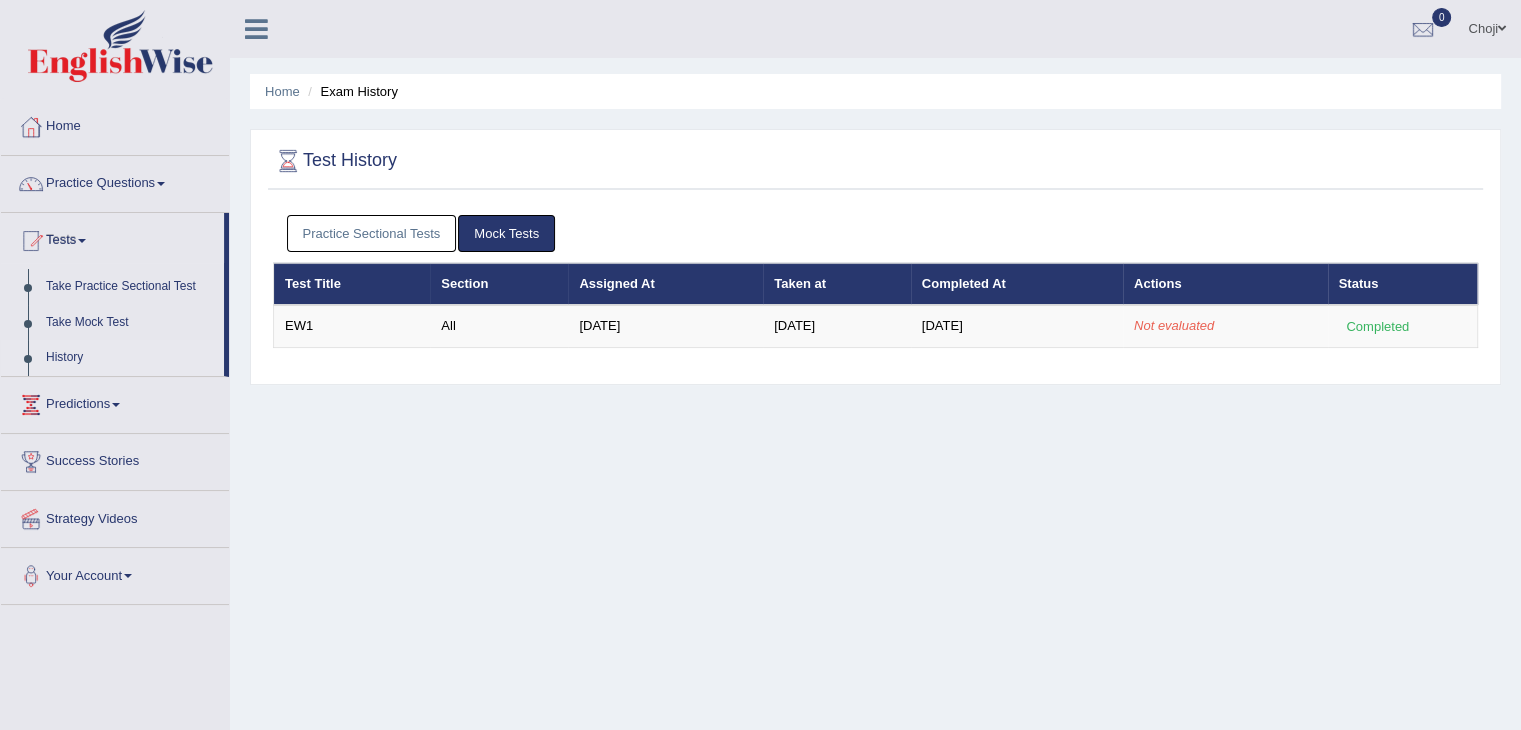 click on "Mock Tests" at bounding box center (506, 233) 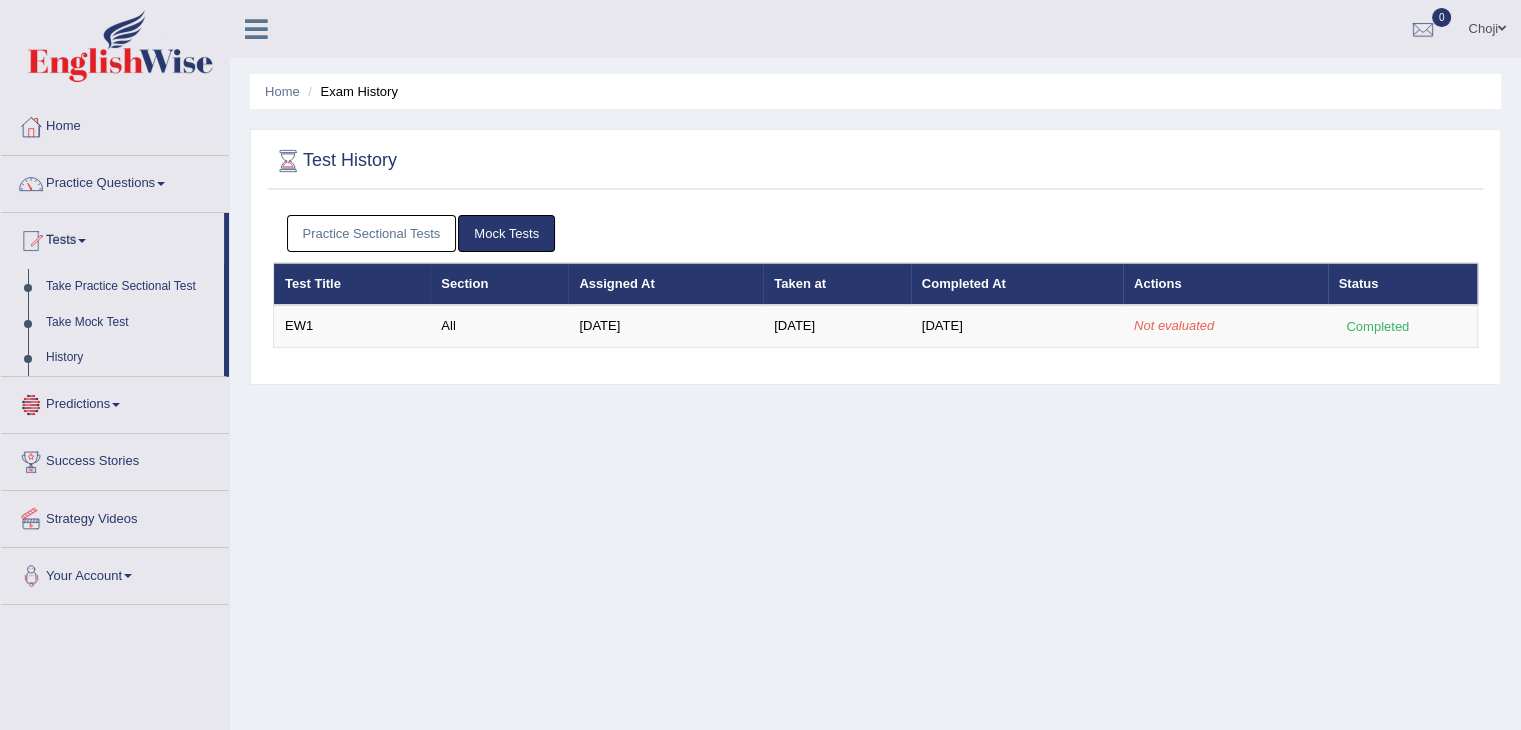 click on "Predictions" at bounding box center [115, 402] 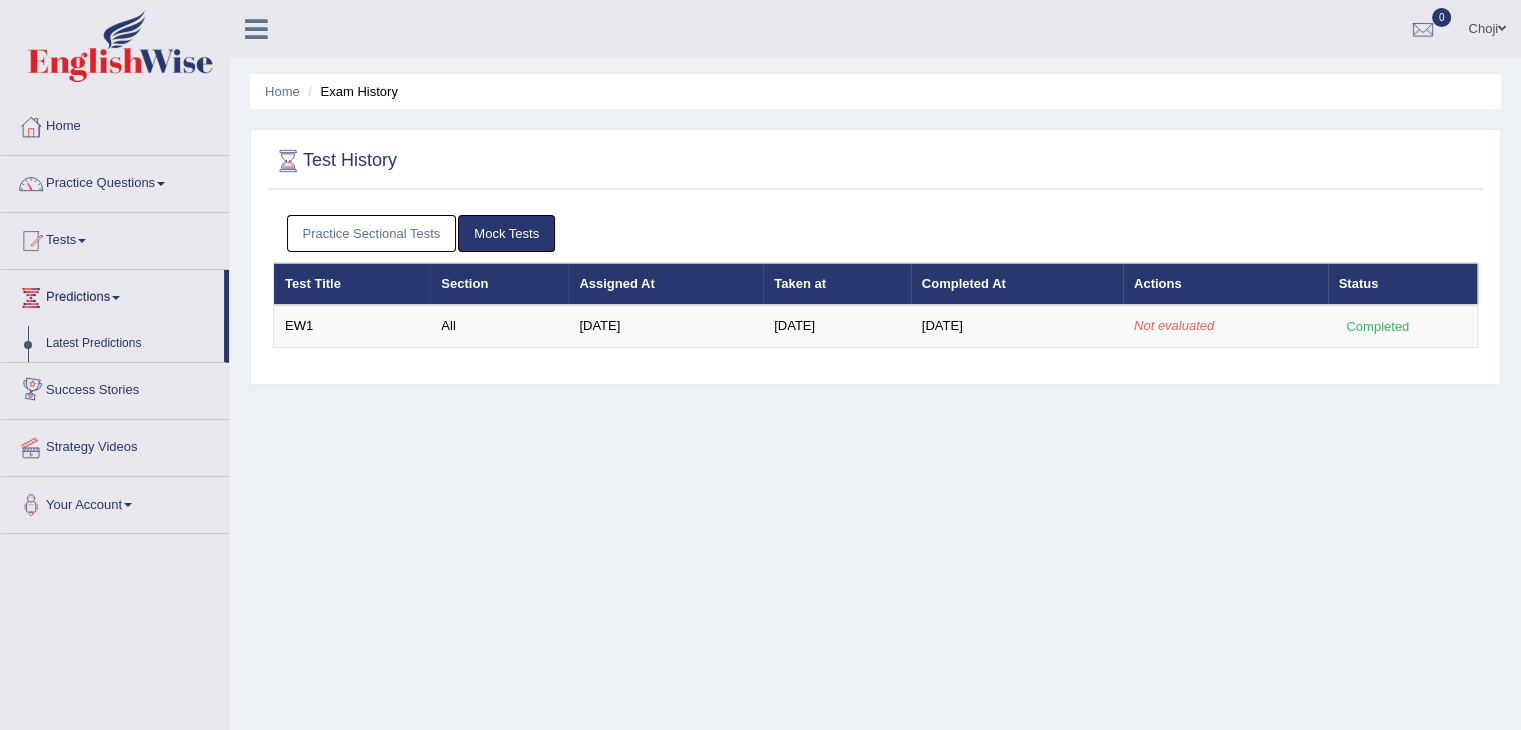 click on "Predictions" at bounding box center (112, 295) 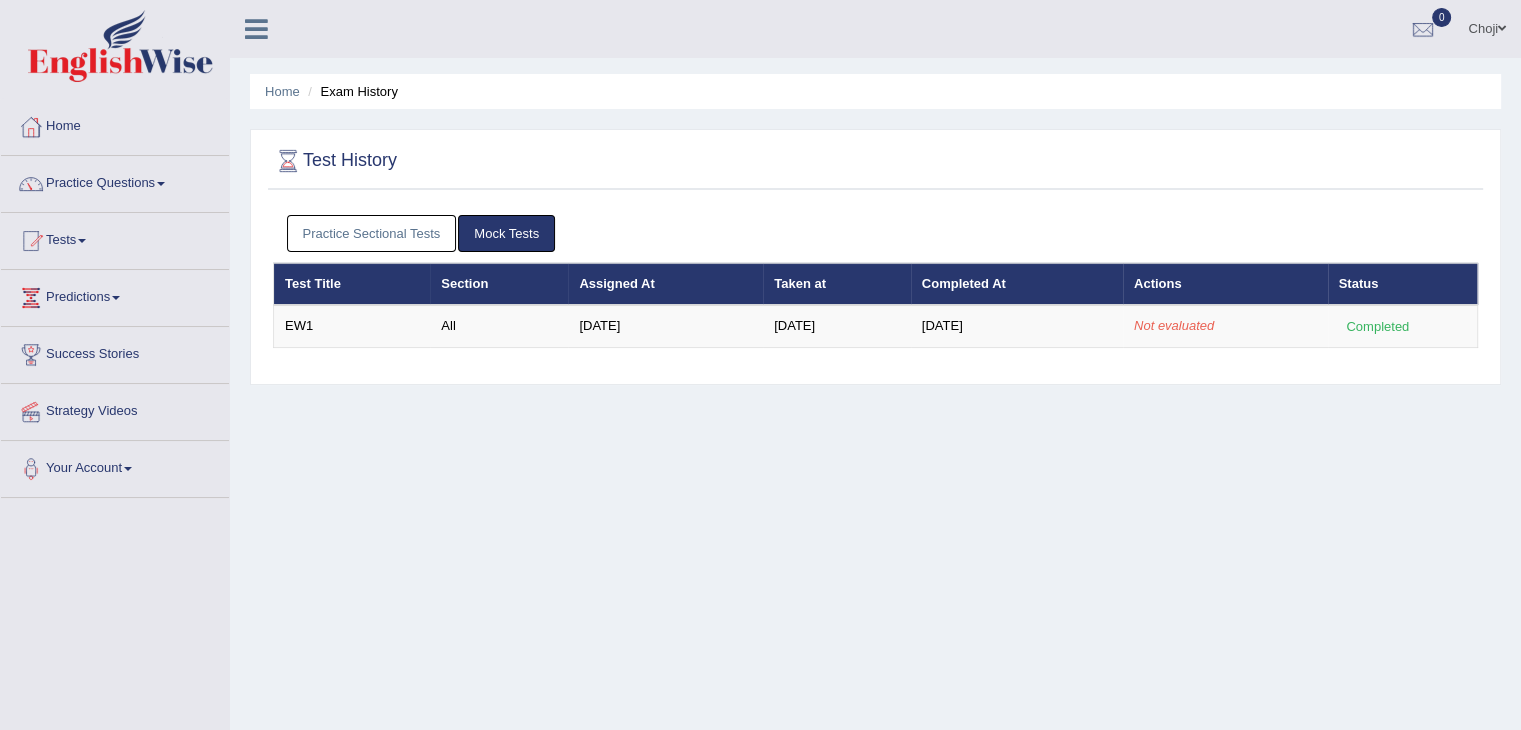 click on "Predictions" at bounding box center (115, 295) 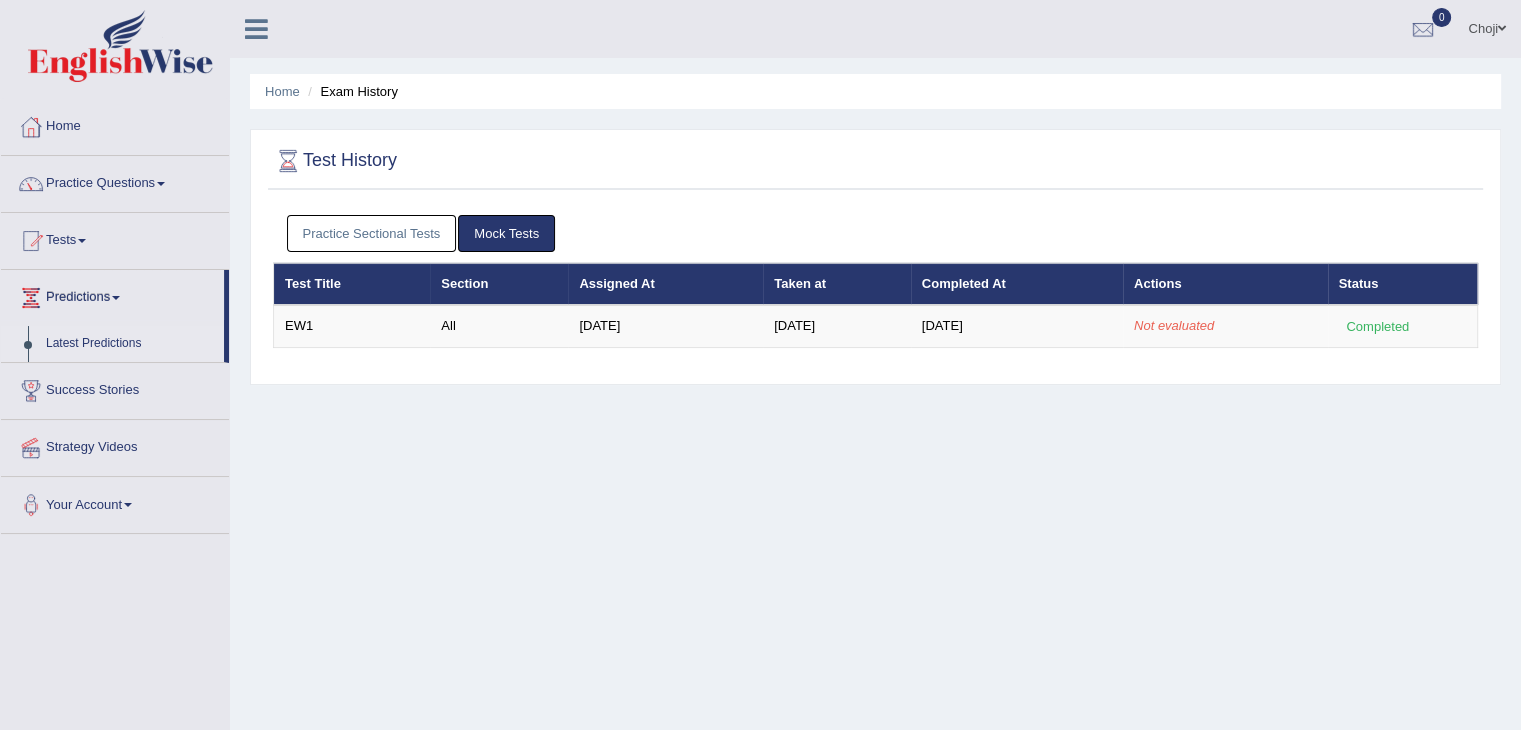click on "Latest Predictions" at bounding box center [130, 344] 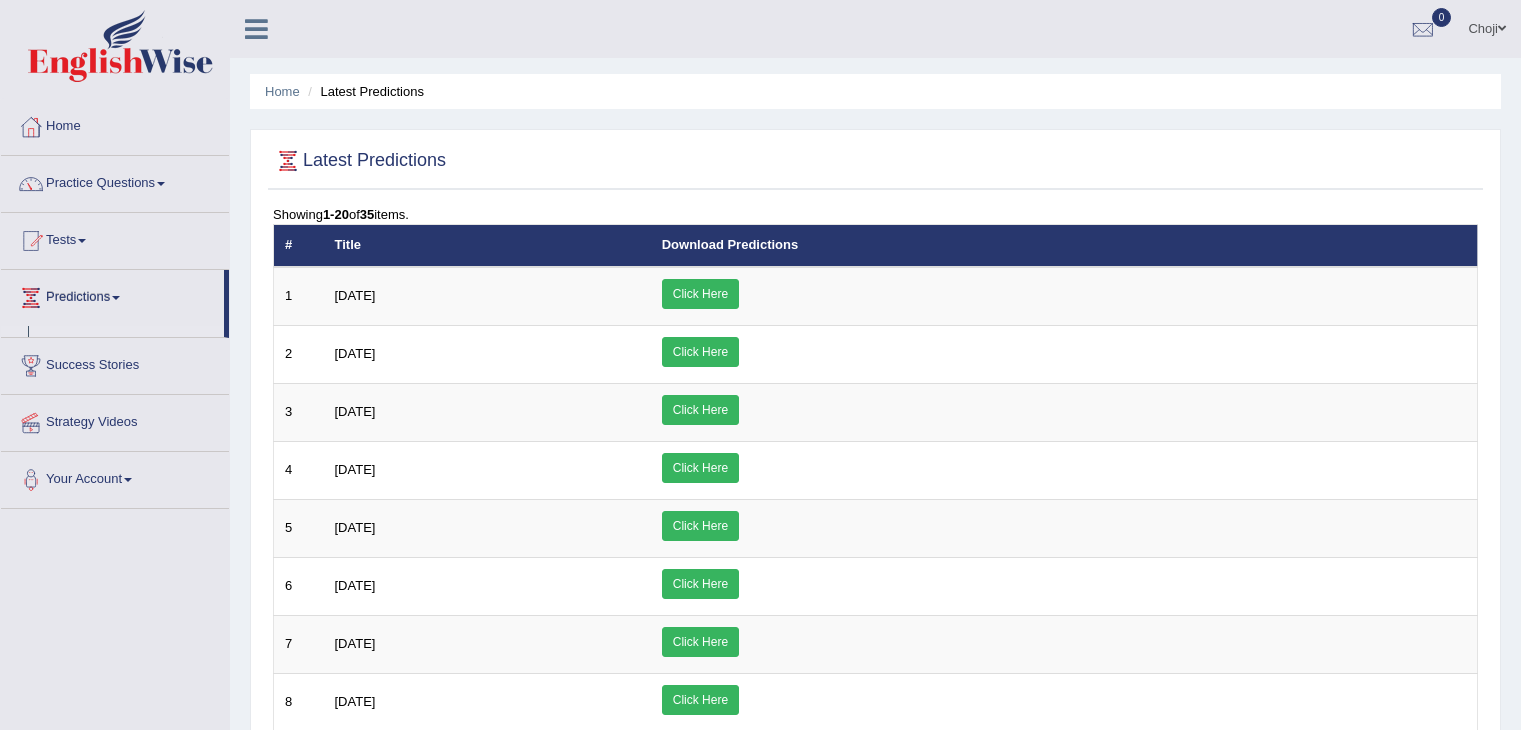 scroll, scrollTop: 0, scrollLeft: 0, axis: both 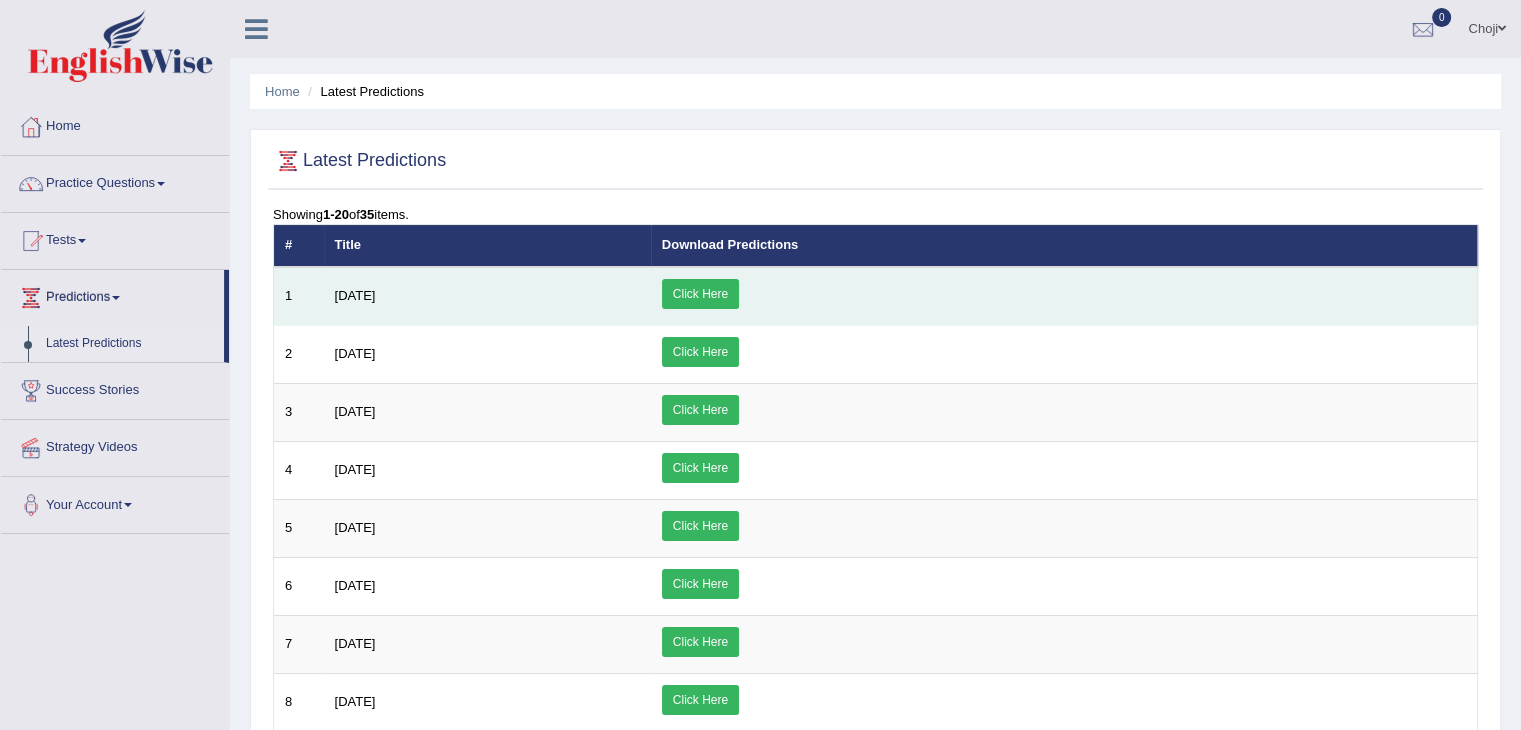 click on "Click Here" at bounding box center [700, 294] 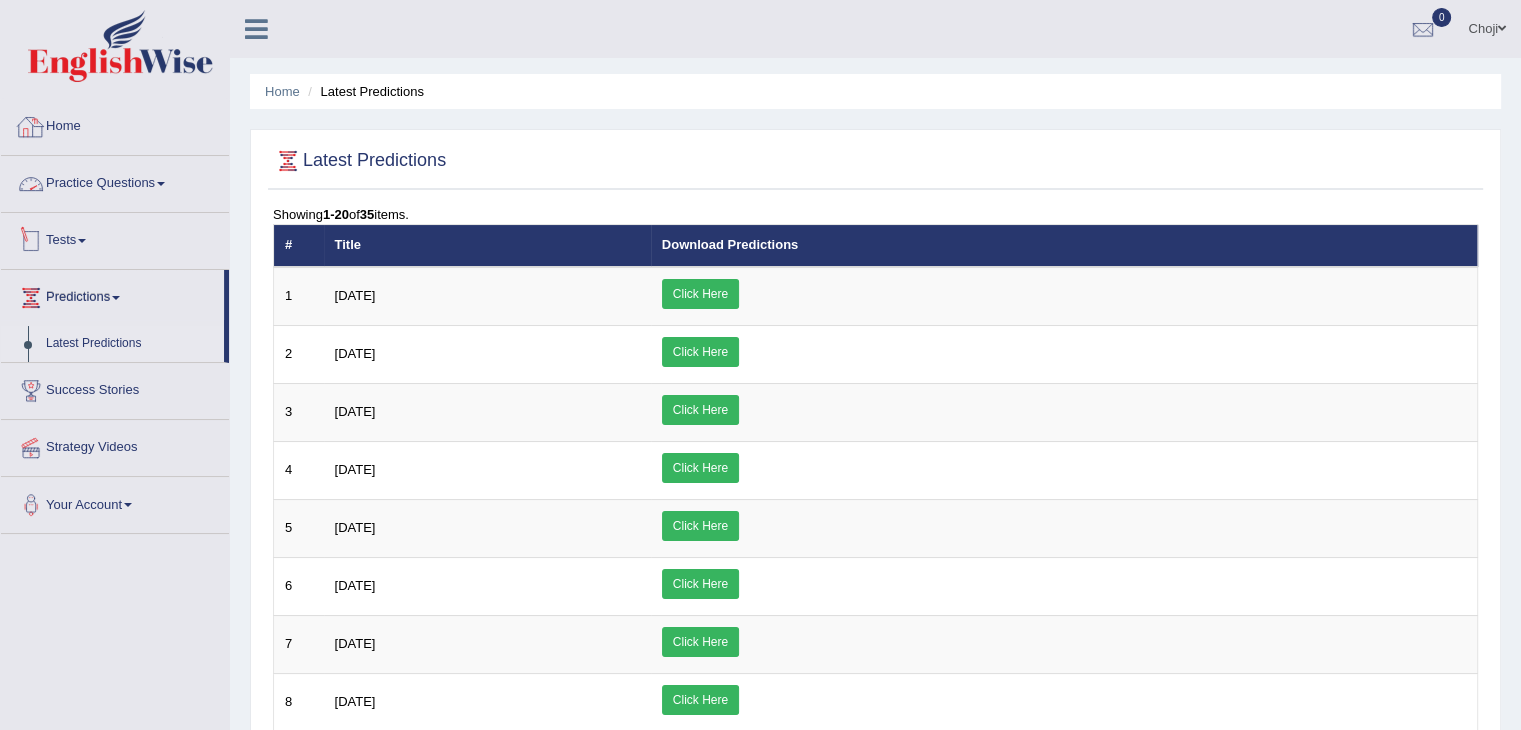 click on "Tests" at bounding box center (115, 238) 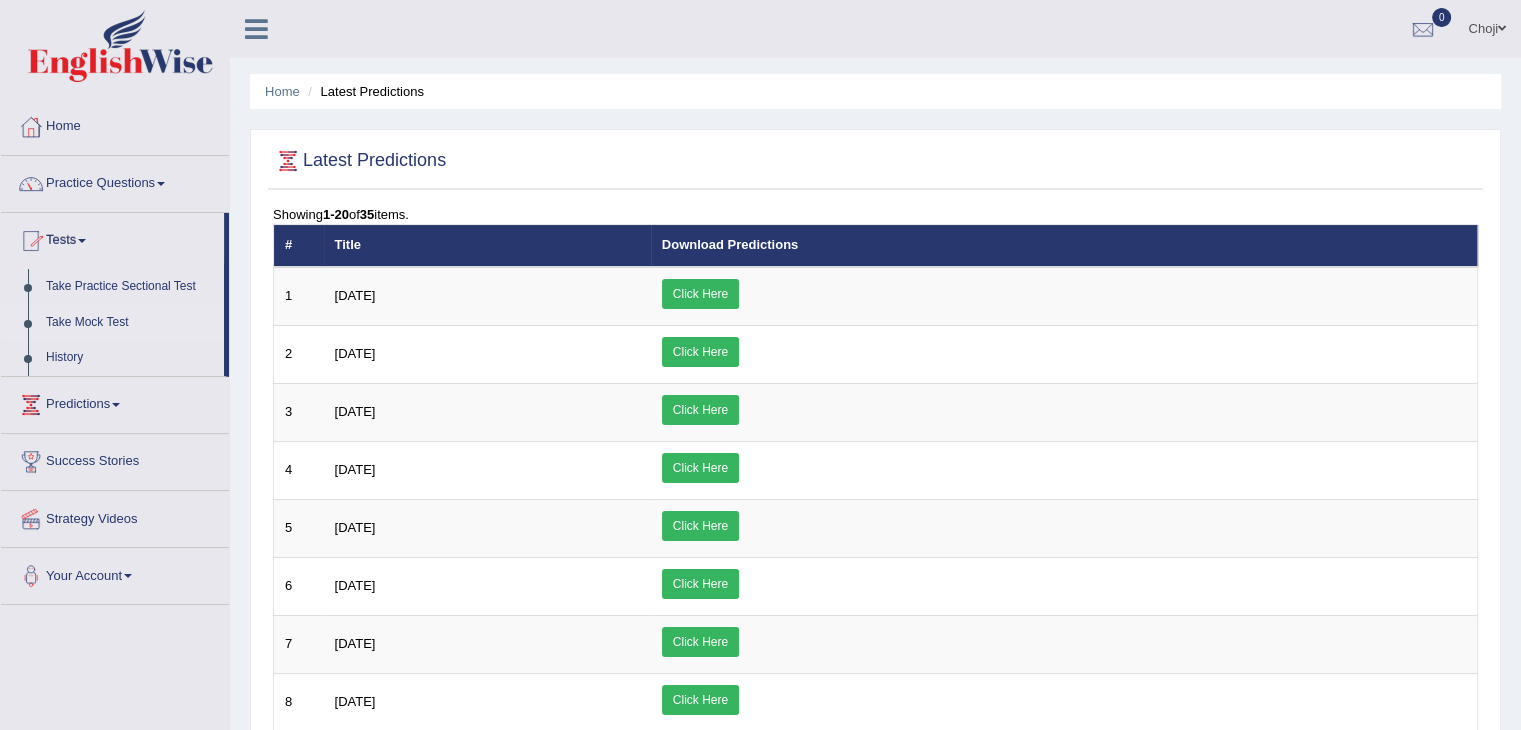 click on "Take Mock Test" at bounding box center [130, 323] 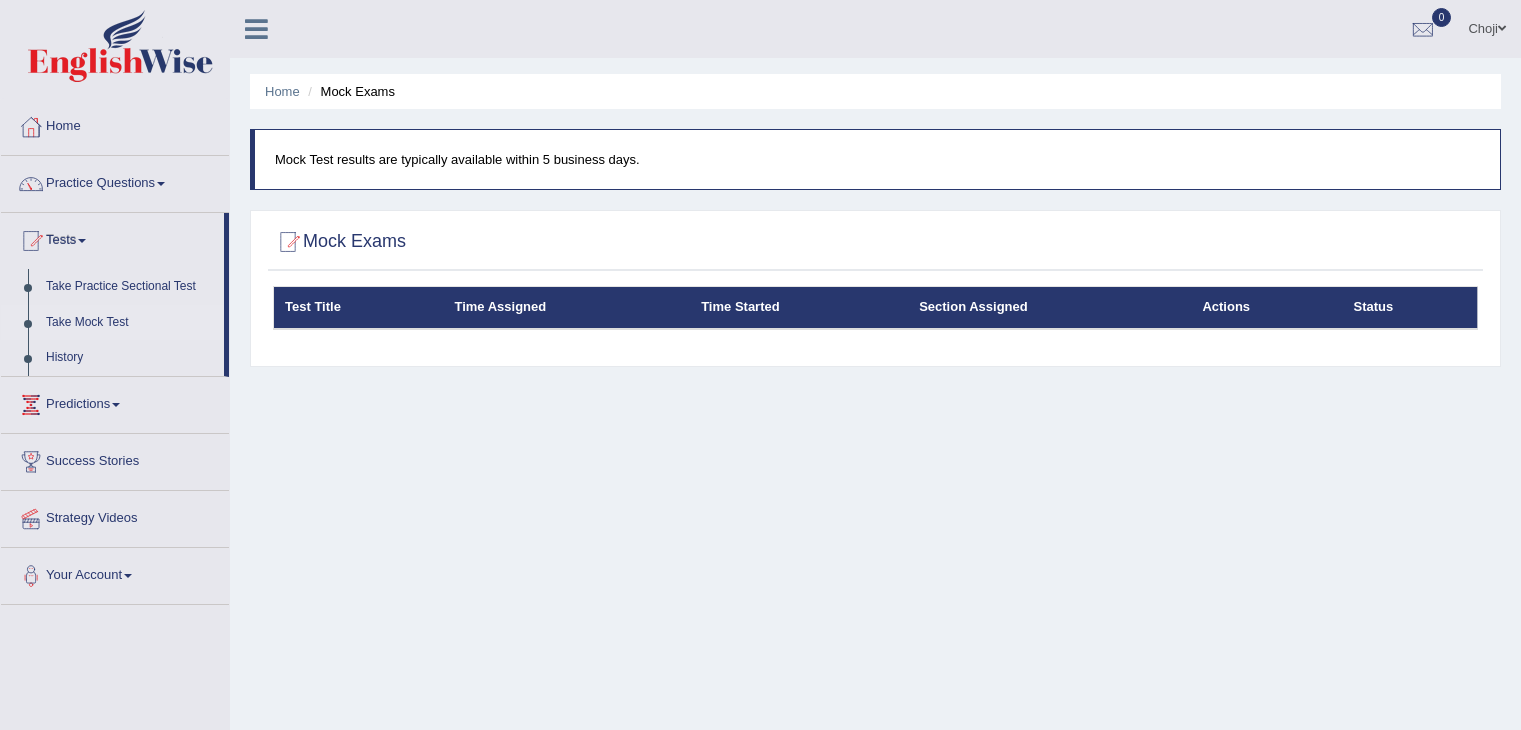 scroll, scrollTop: 0, scrollLeft: 0, axis: both 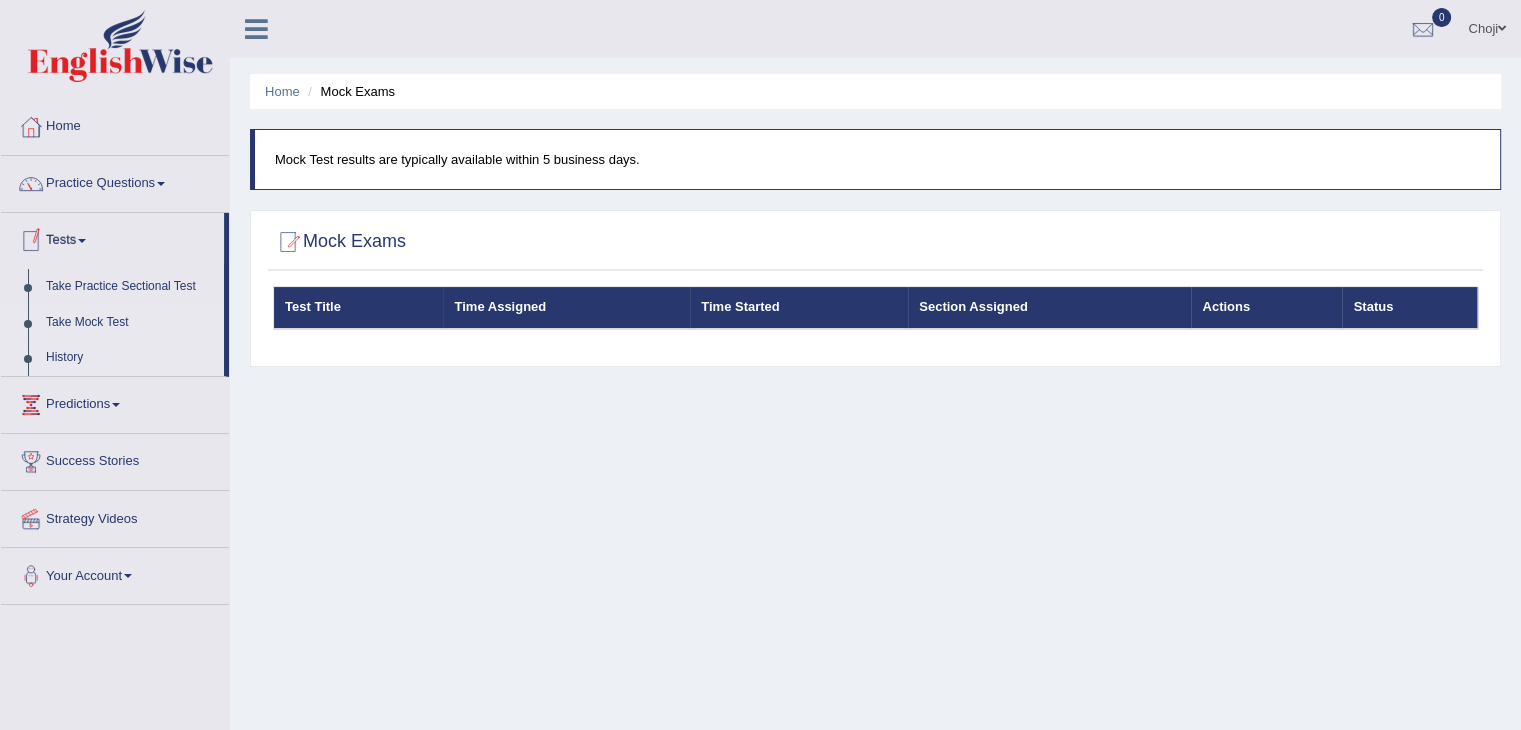 click on "History" at bounding box center (130, 358) 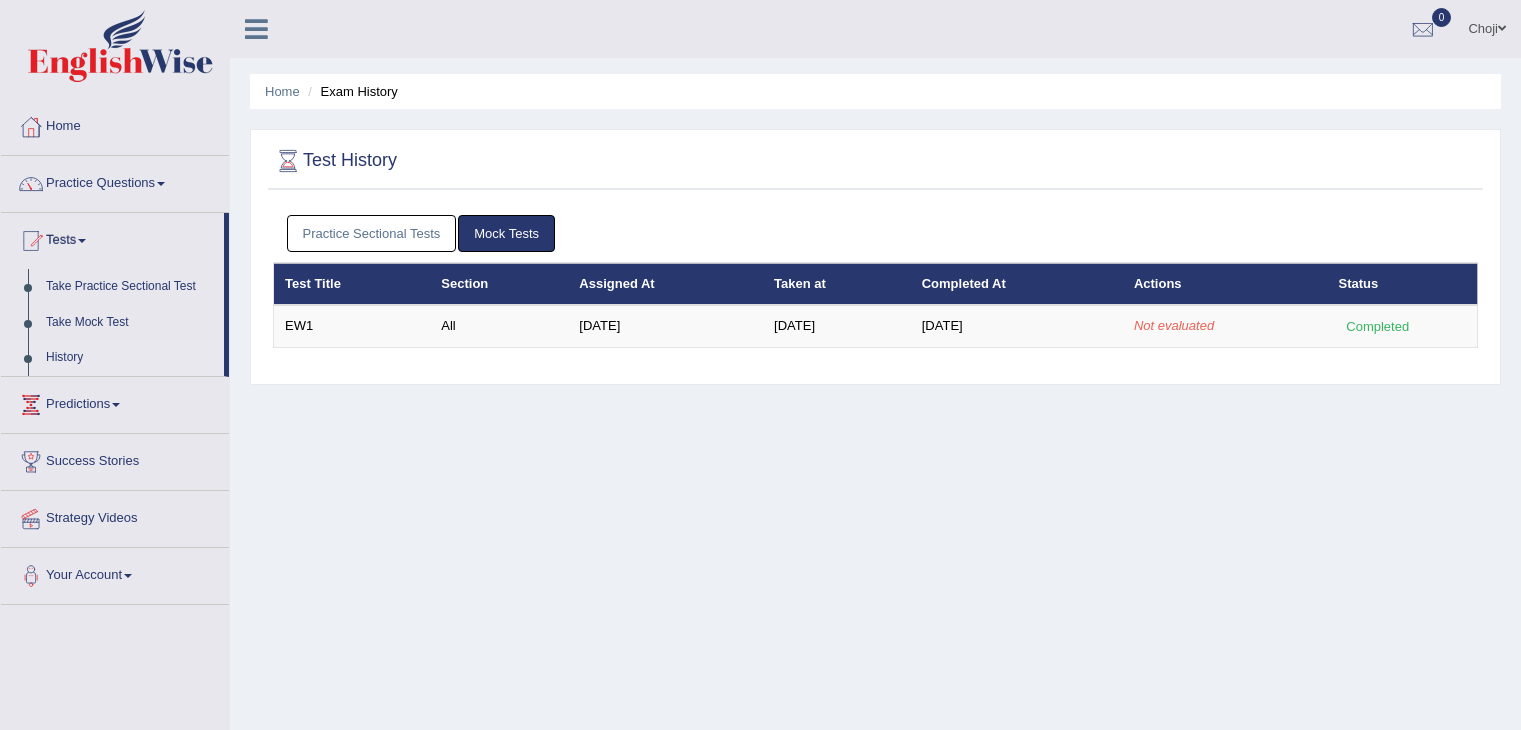 scroll, scrollTop: 0, scrollLeft: 0, axis: both 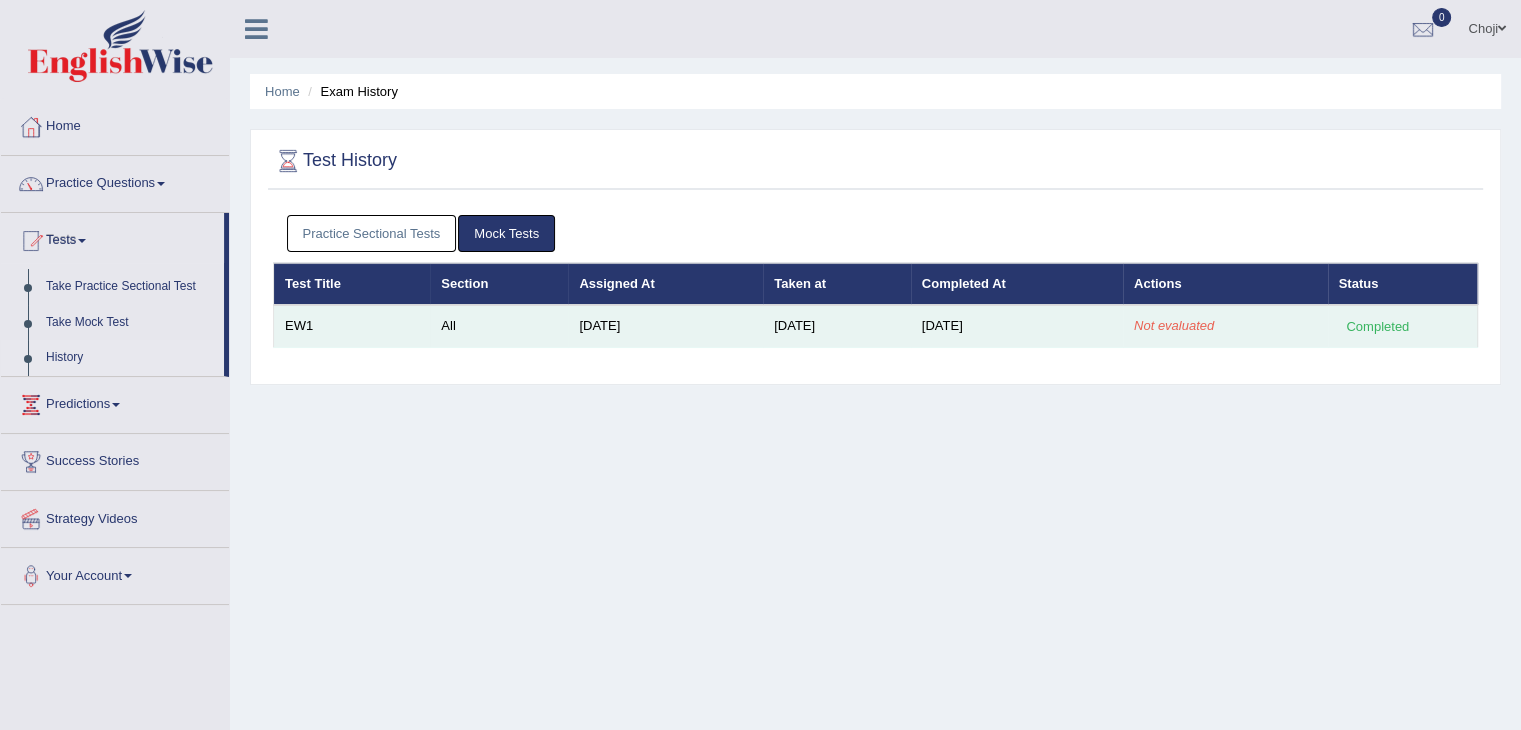 click on "Not evaluated" at bounding box center [1174, 325] 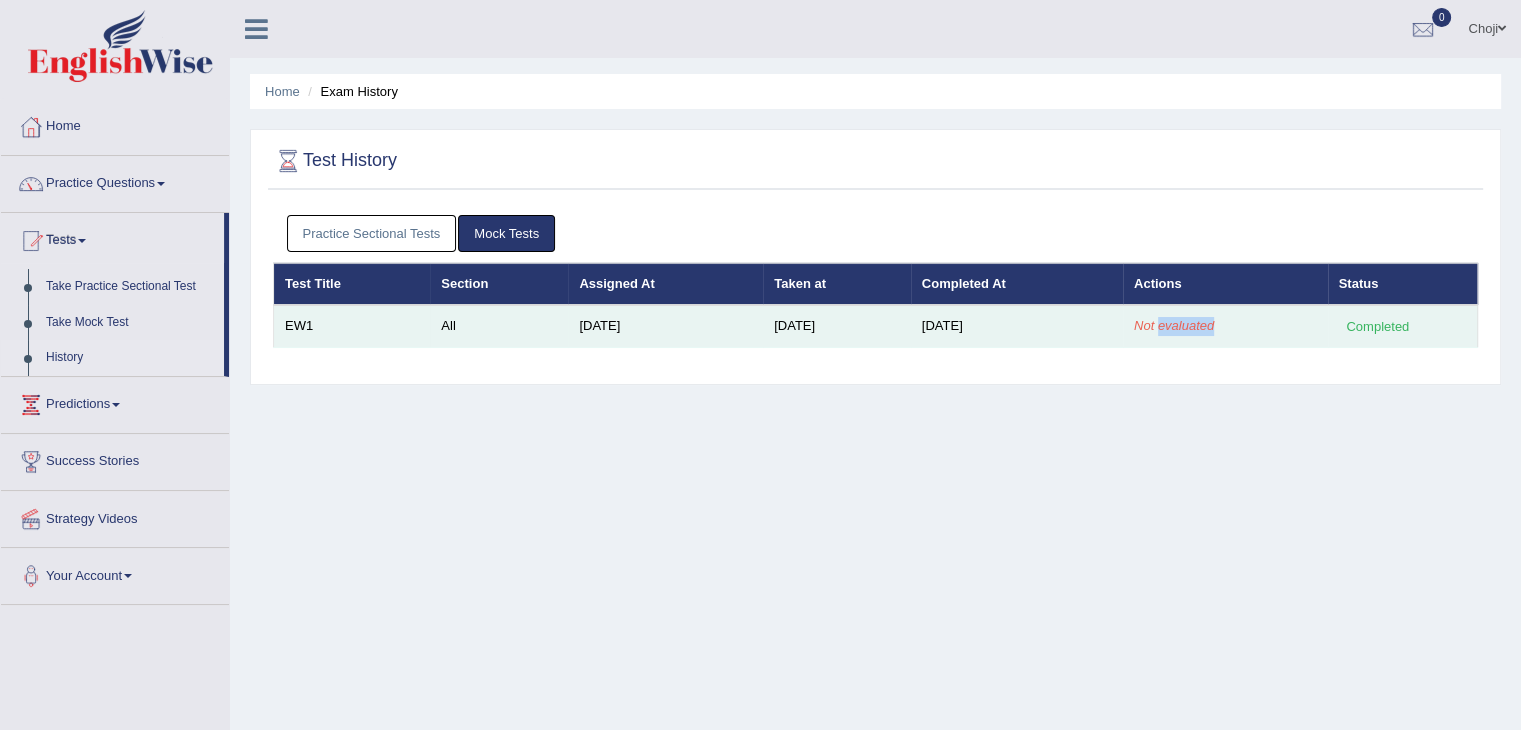 click on "Not evaluated" at bounding box center [1174, 325] 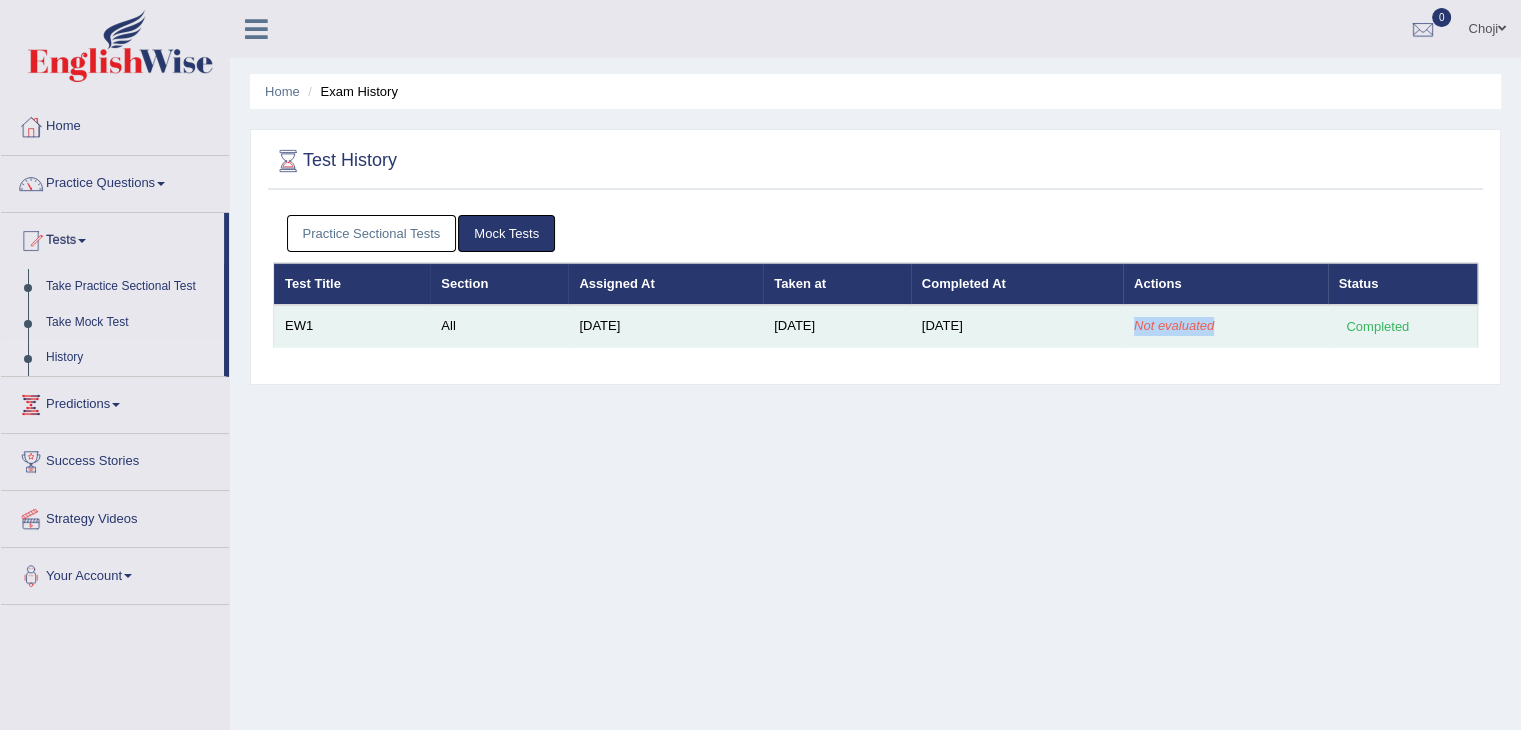 click on "Not evaluated" at bounding box center (1174, 325) 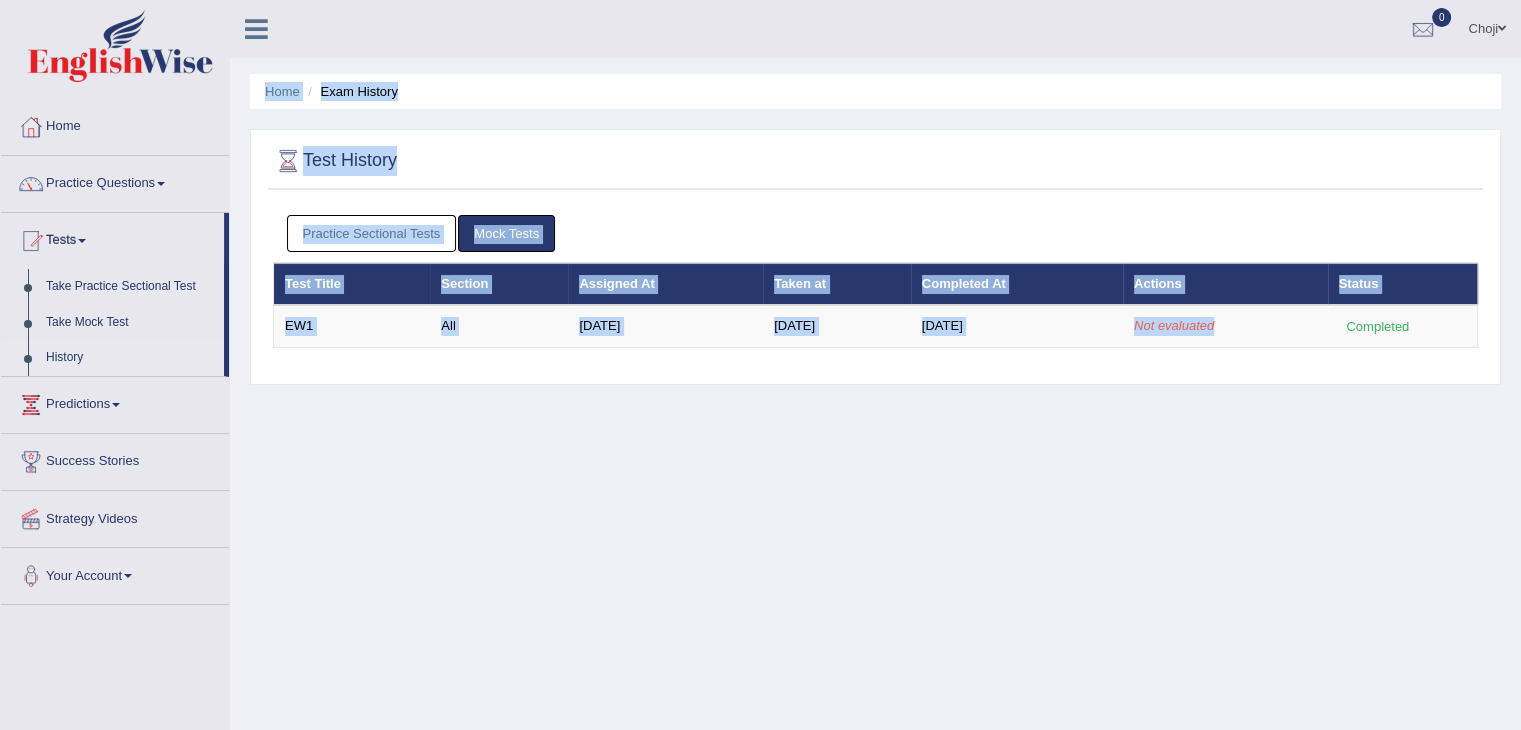 drag, startPoint x: 1164, startPoint y: 327, endPoint x: 1044, endPoint y: 58, distance: 294.55222 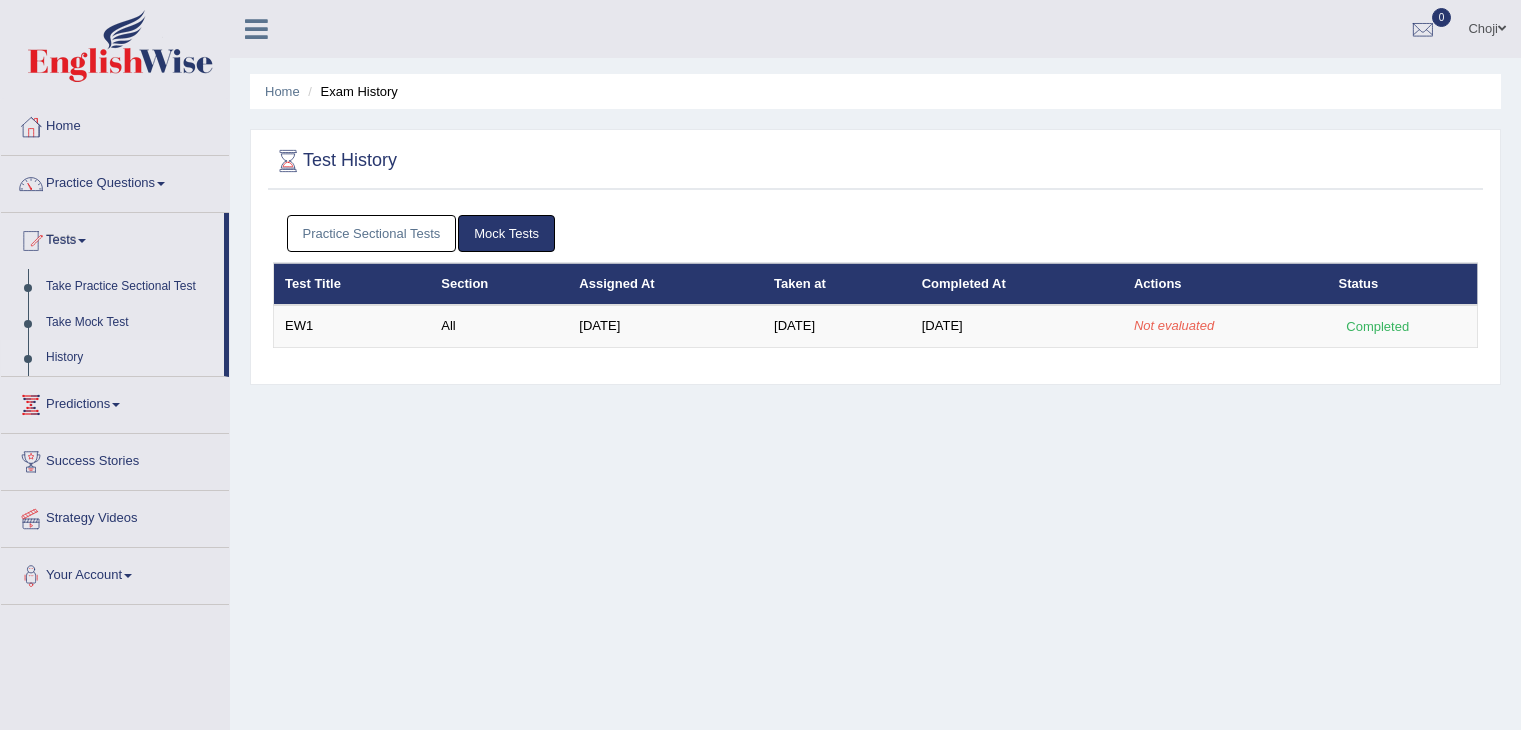 scroll, scrollTop: 0, scrollLeft: 0, axis: both 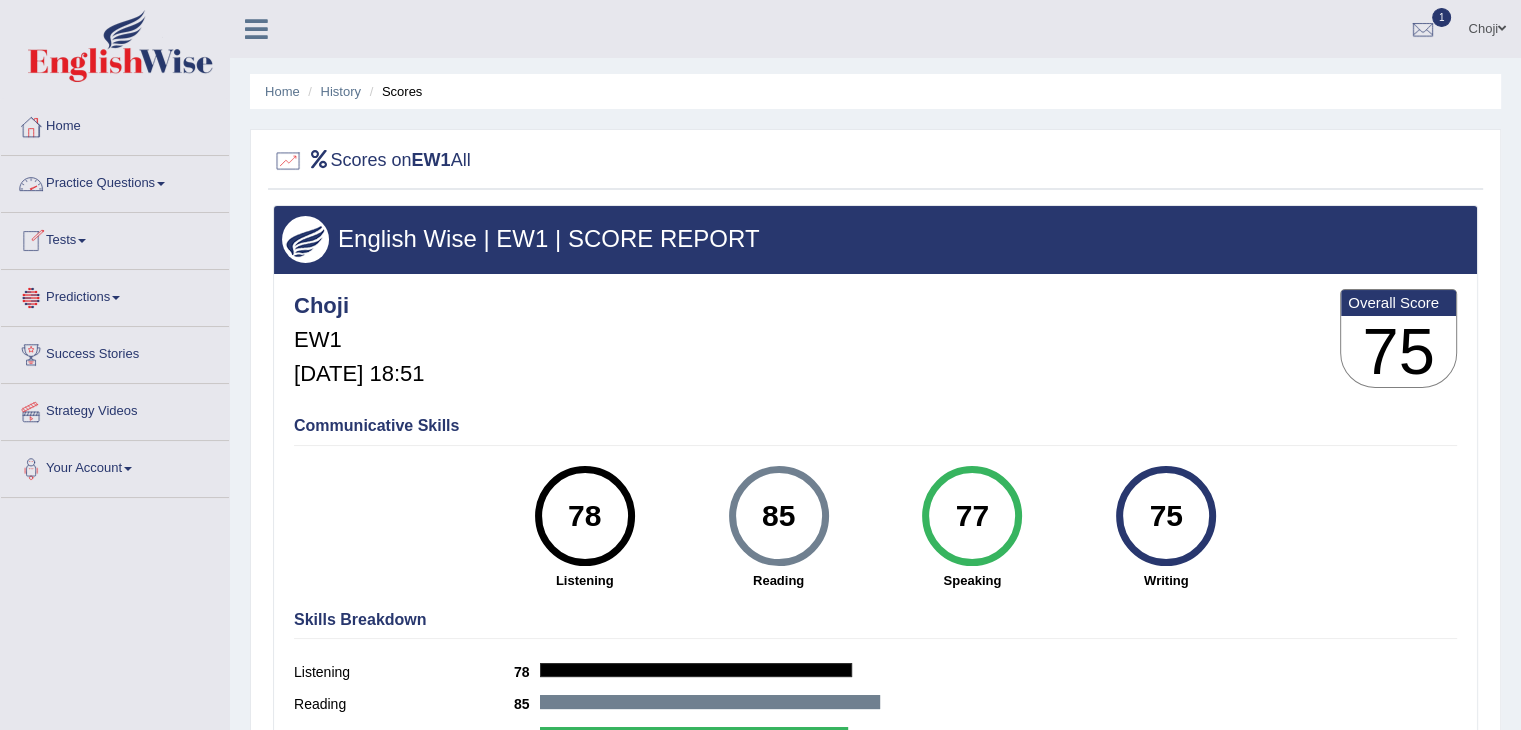 click on "Tests" at bounding box center [115, 238] 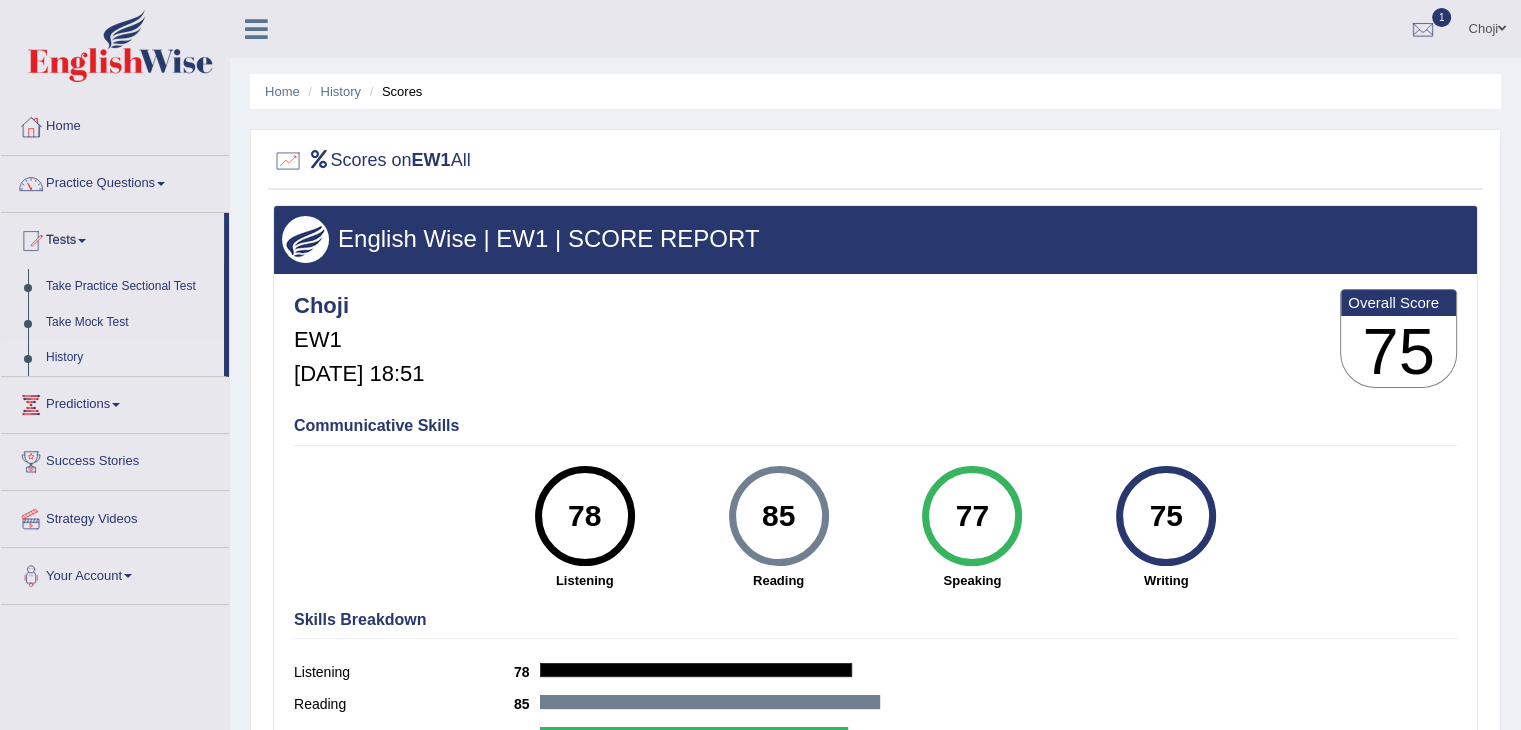 click on "History" at bounding box center (130, 358) 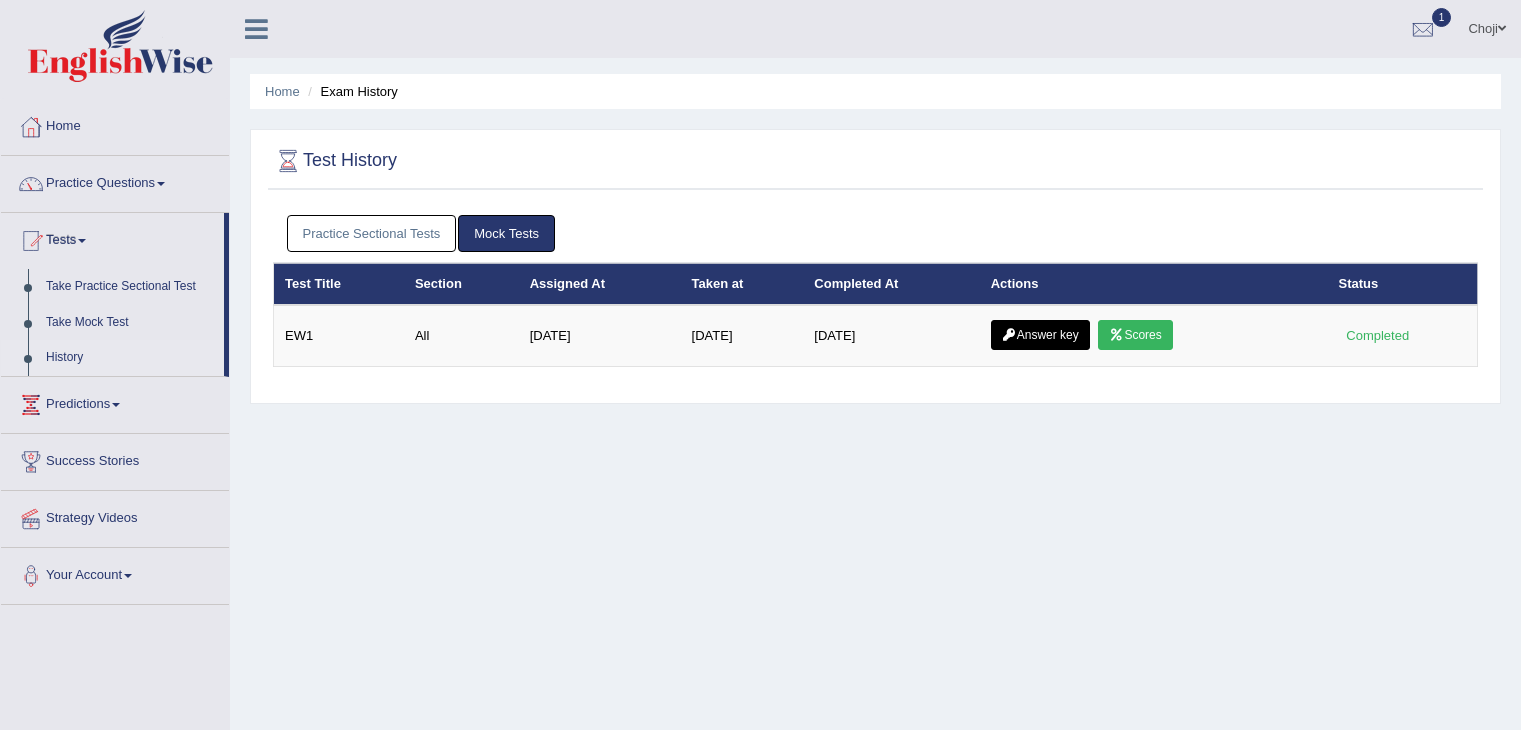 scroll, scrollTop: 0, scrollLeft: 0, axis: both 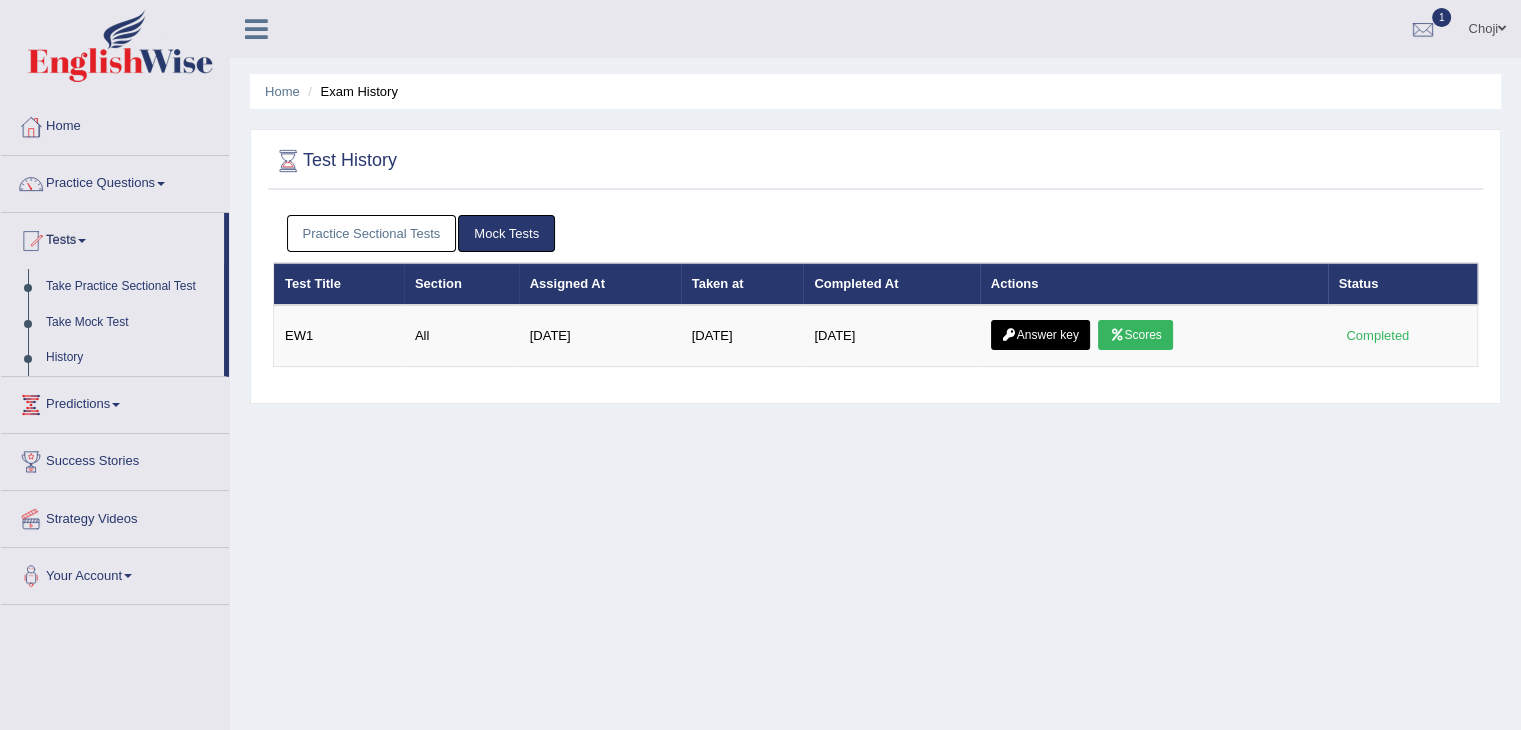 click on "Answer key" at bounding box center [1040, 335] 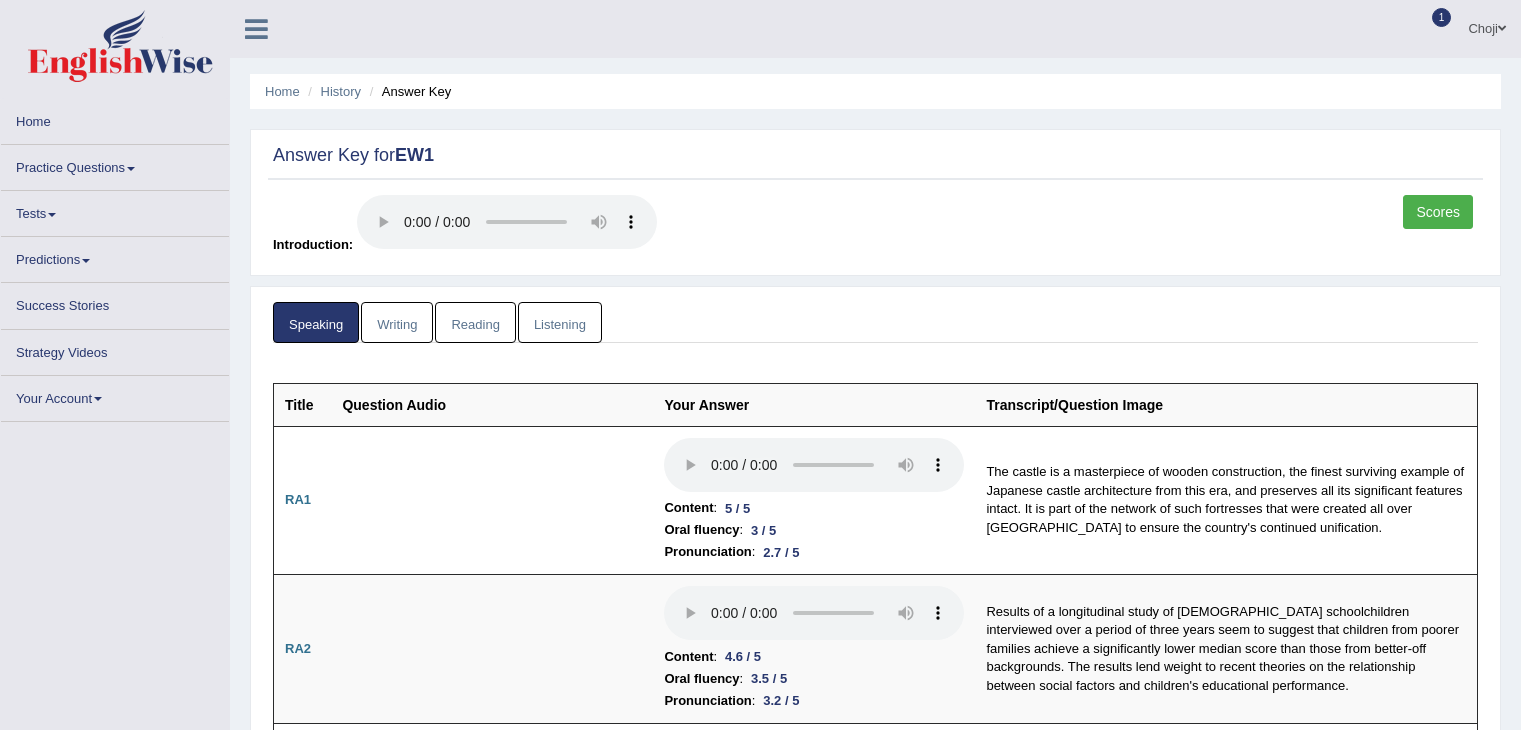 scroll, scrollTop: 0, scrollLeft: 0, axis: both 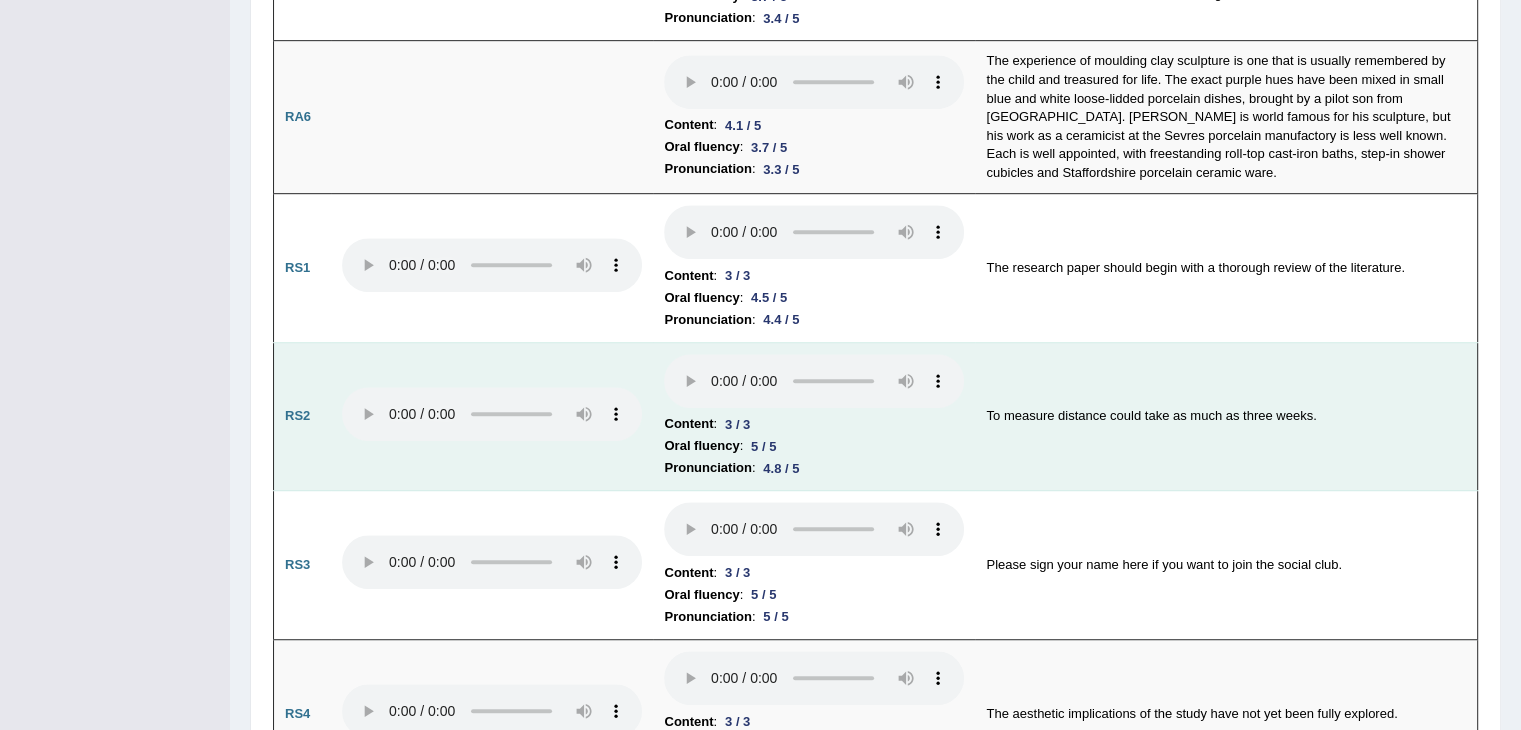 click on "To measure distance could take as much as three weeks." at bounding box center (1226, 416) 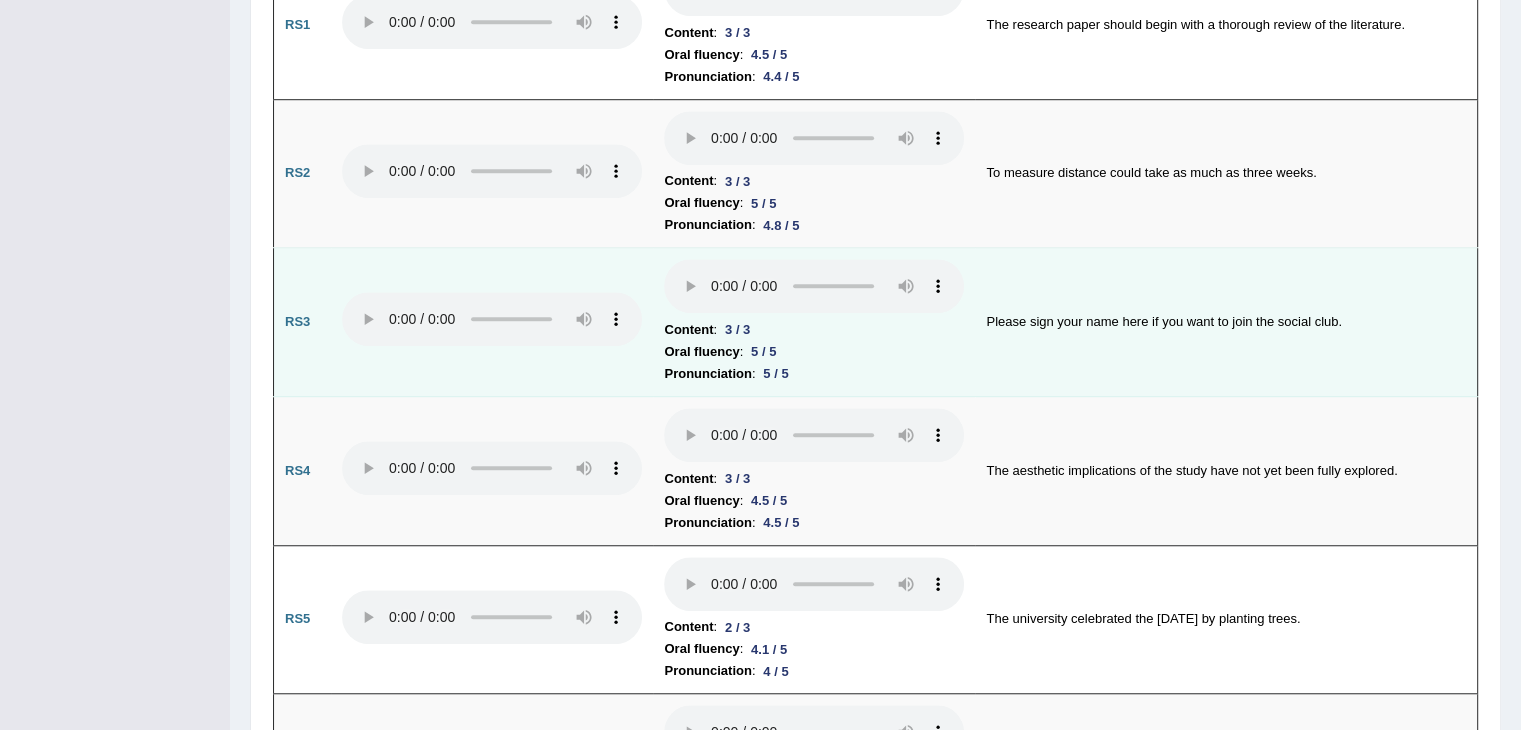 scroll, scrollTop: 1372, scrollLeft: 0, axis: vertical 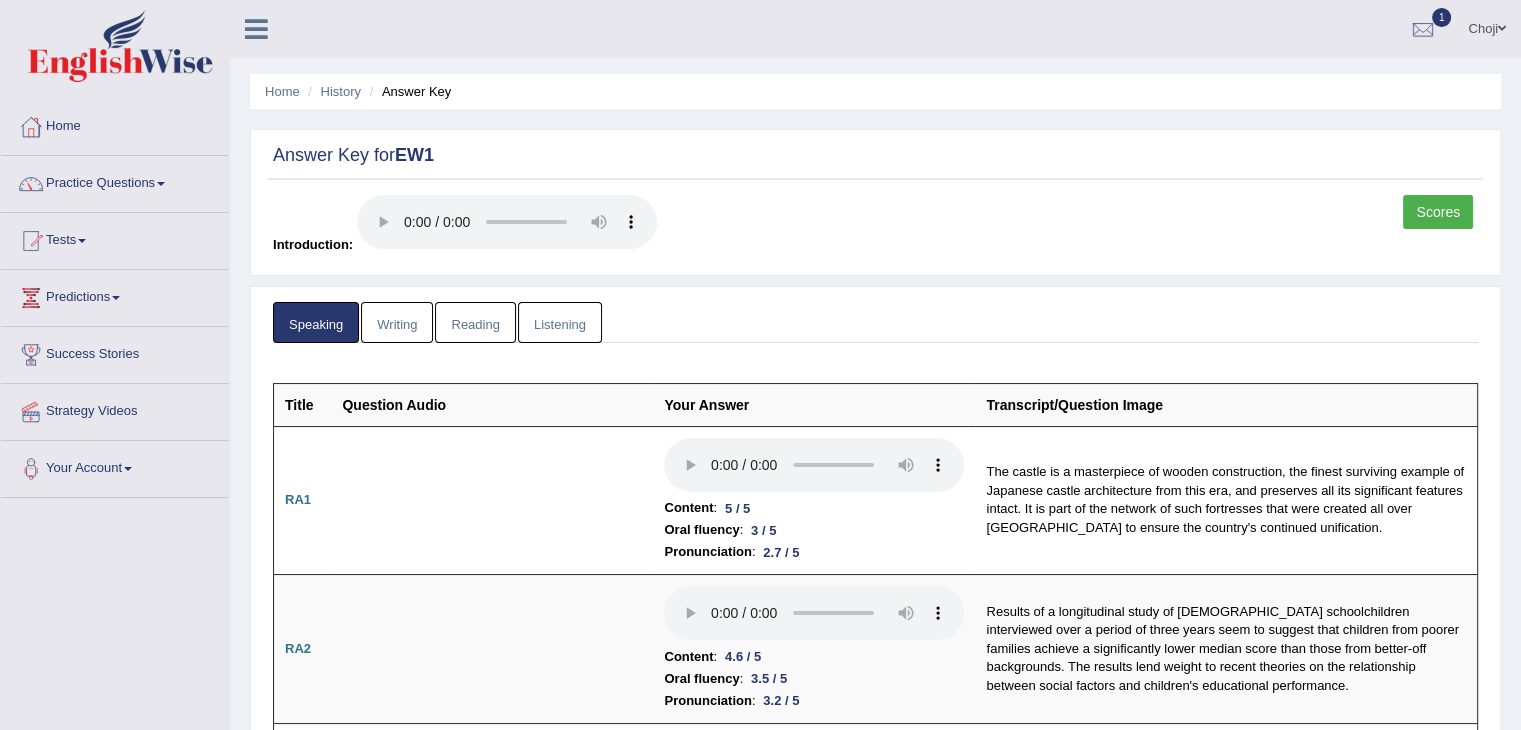 click on "Writing" at bounding box center [397, 322] 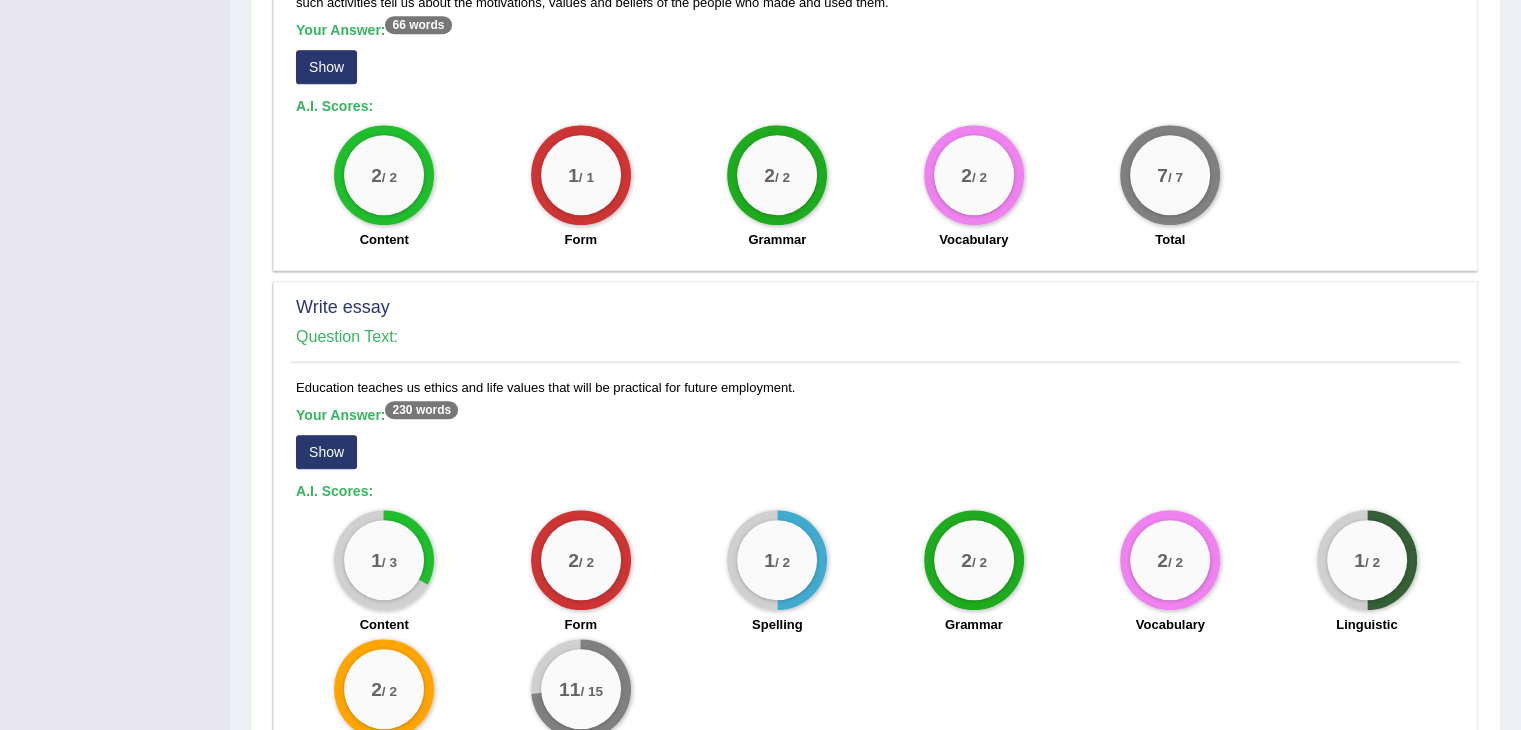 scroll, scrollTop: 1524, scrollLeft: 0, axis: vertical 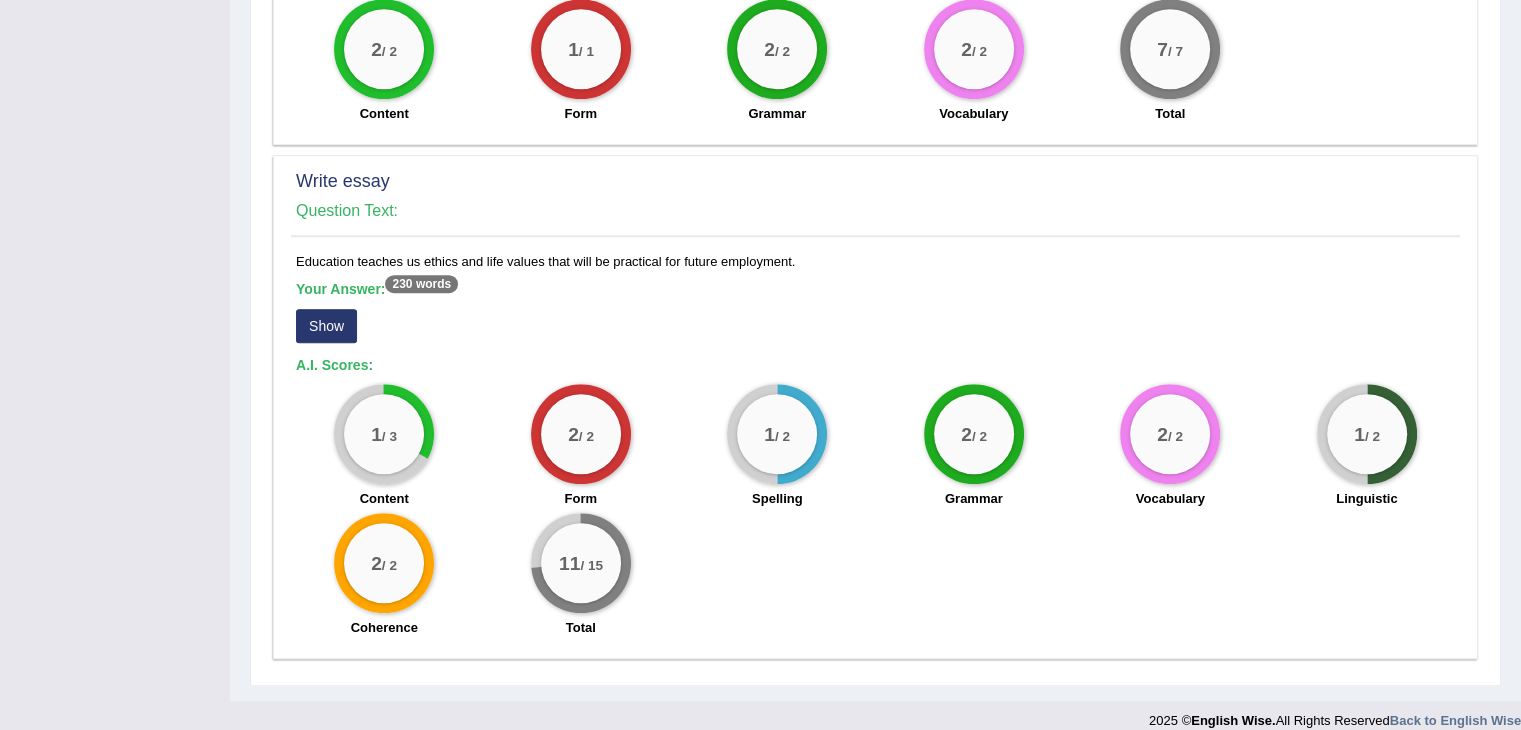 click on "Show" at bounding box center [326, 326] 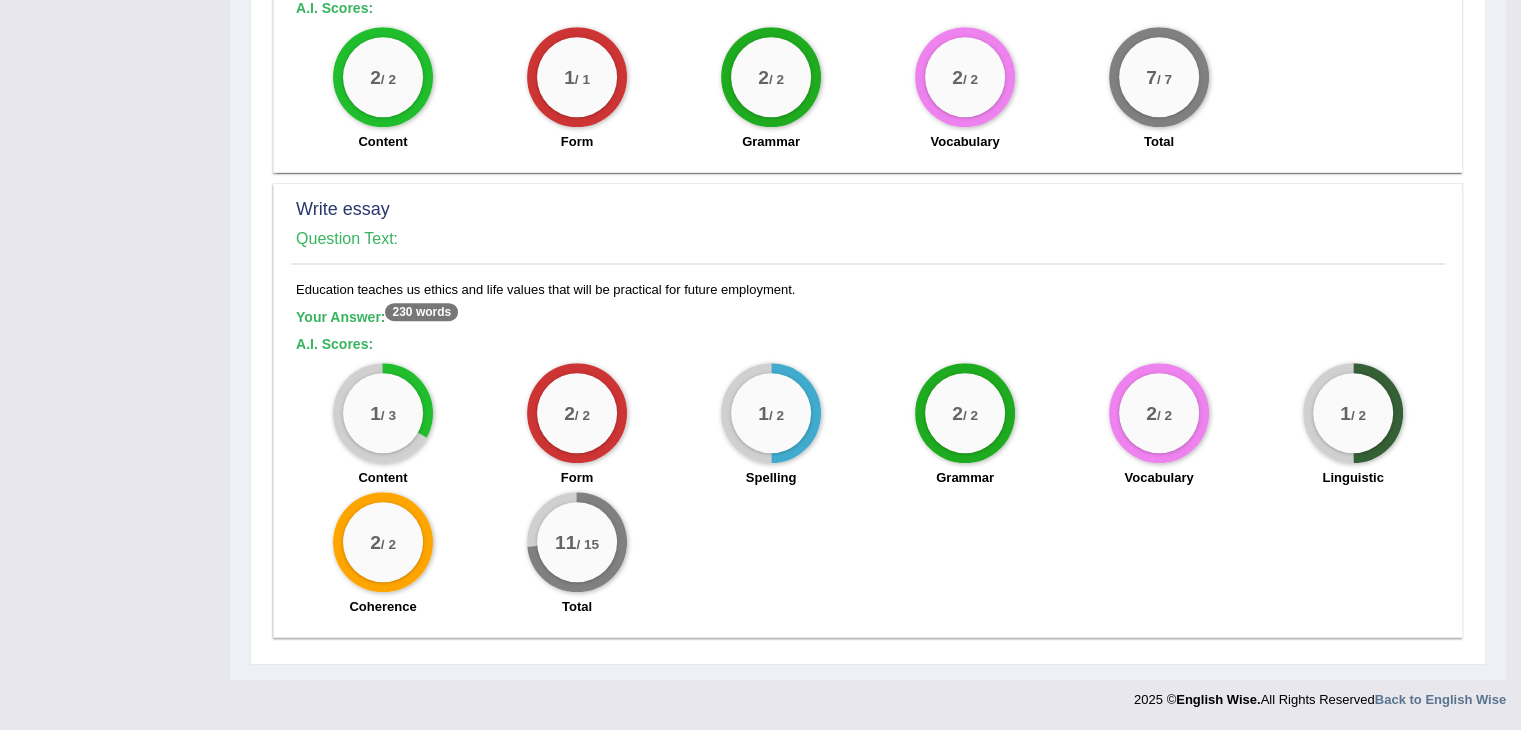 scroll, scrollTop: 1476, scrollLeft: 0, axis: vertical 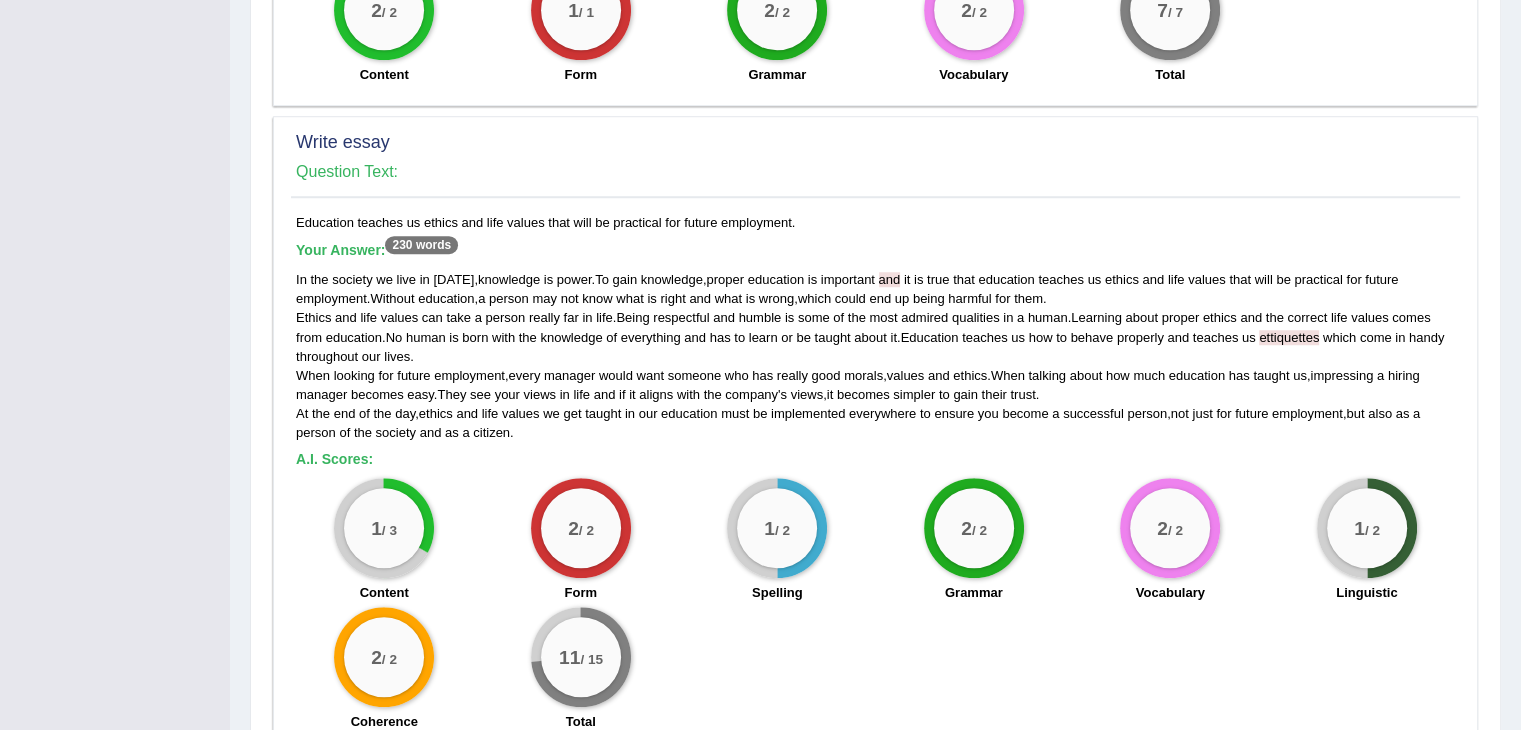click on "ettiquettes" at bounding box center (1289, 337) 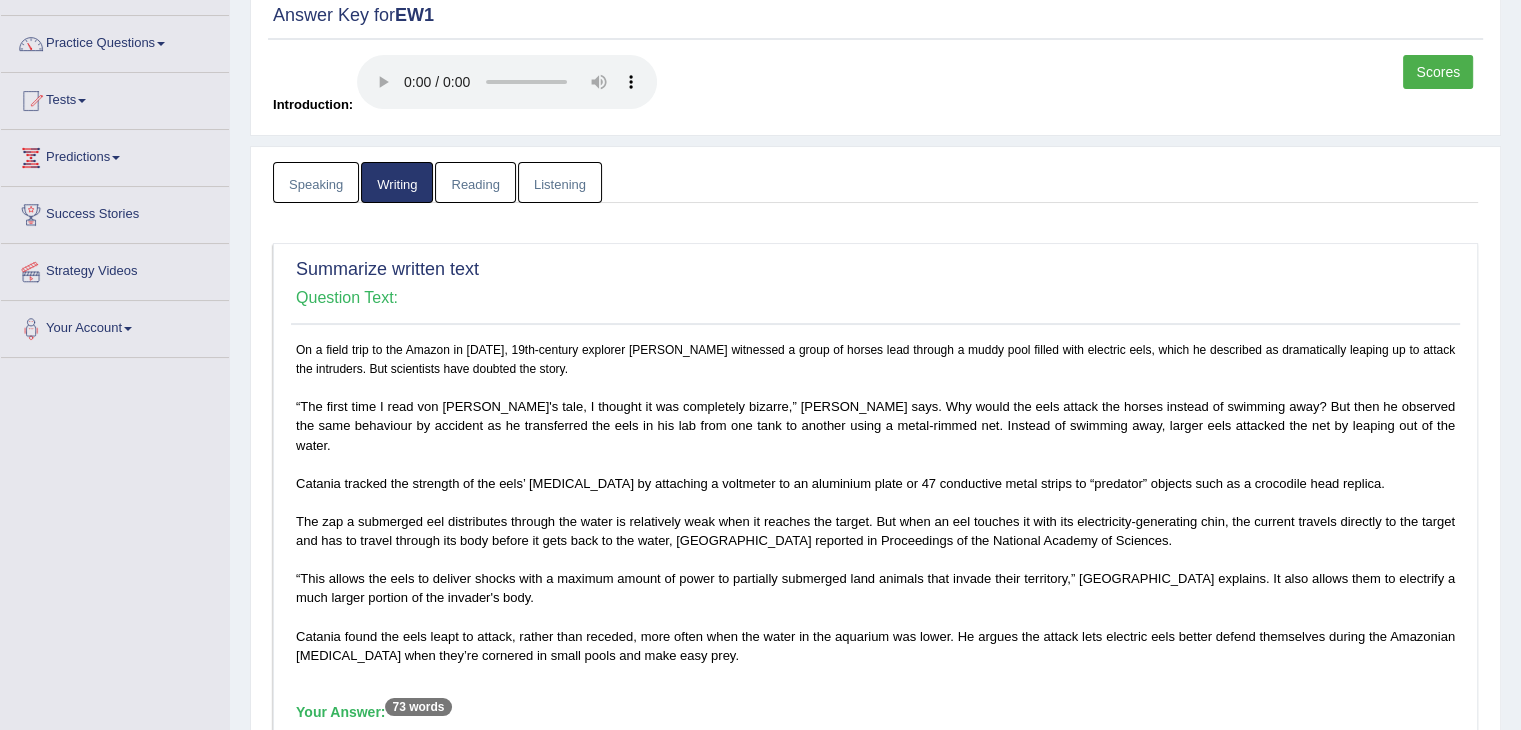scroll, scrollTop: 0, scrollLeft: 0, axis: both 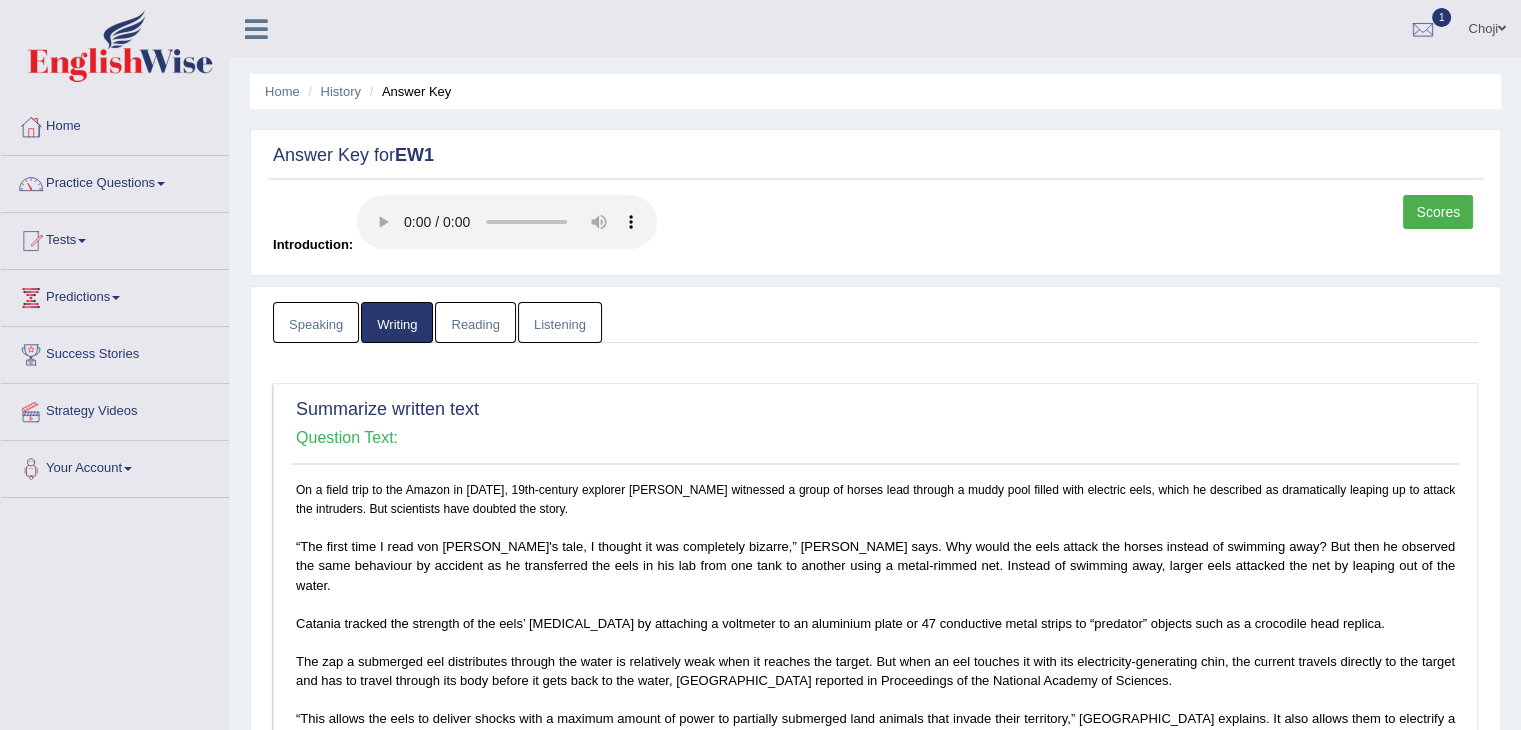 click on "Reading" at bounding box center (475, 322) 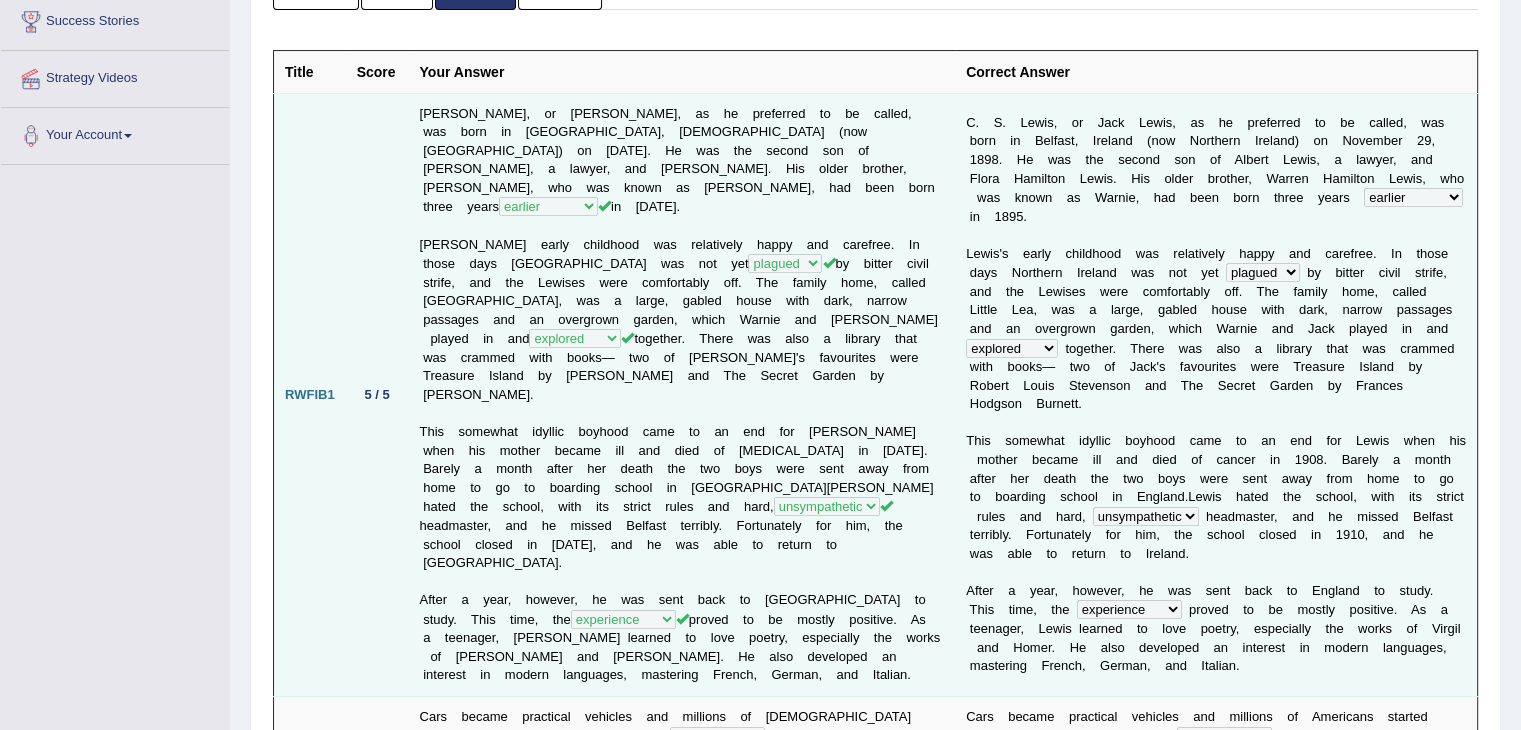 scroll, scrollTop: 0, scrollLeft: 0, axis: both 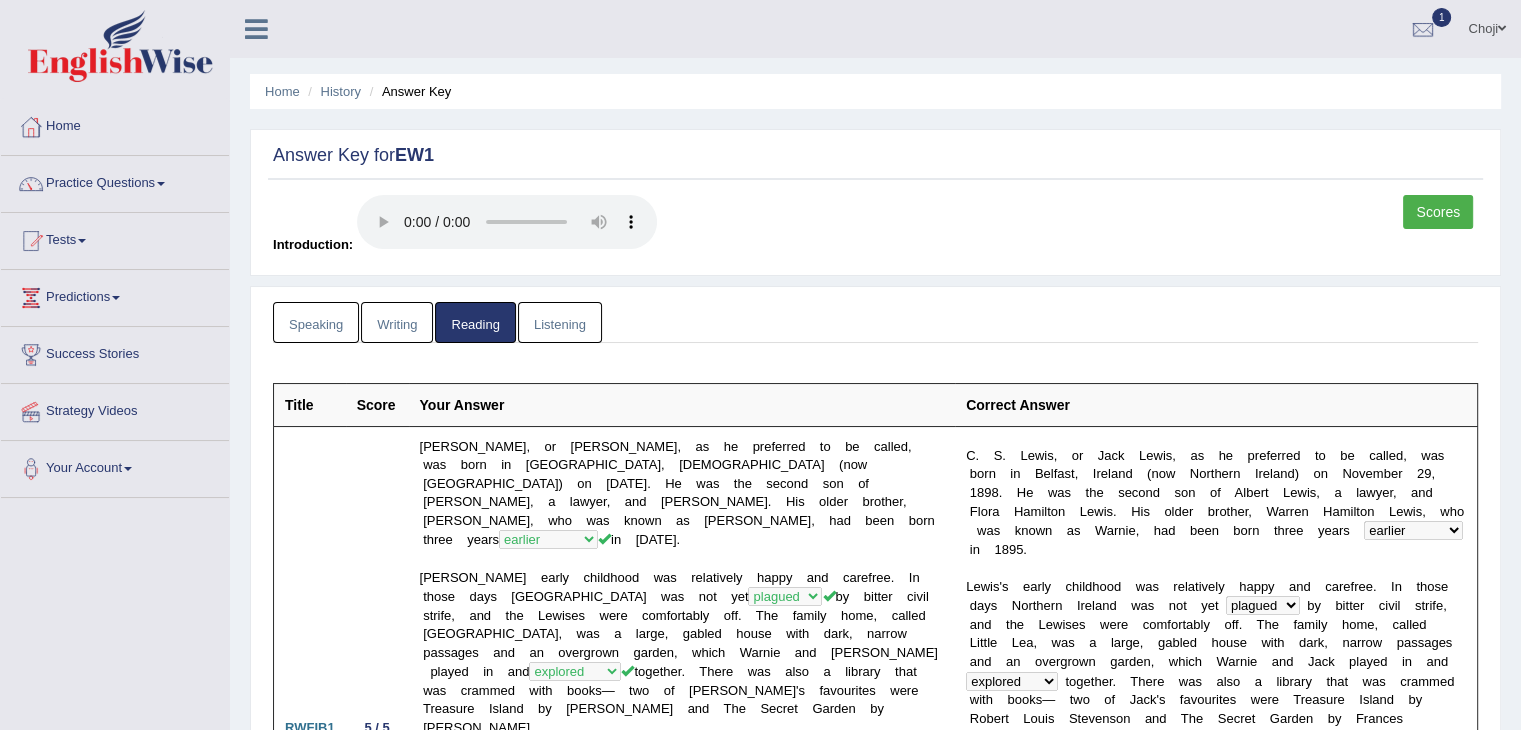 click on "Listening" at bounding box center (560, 322) 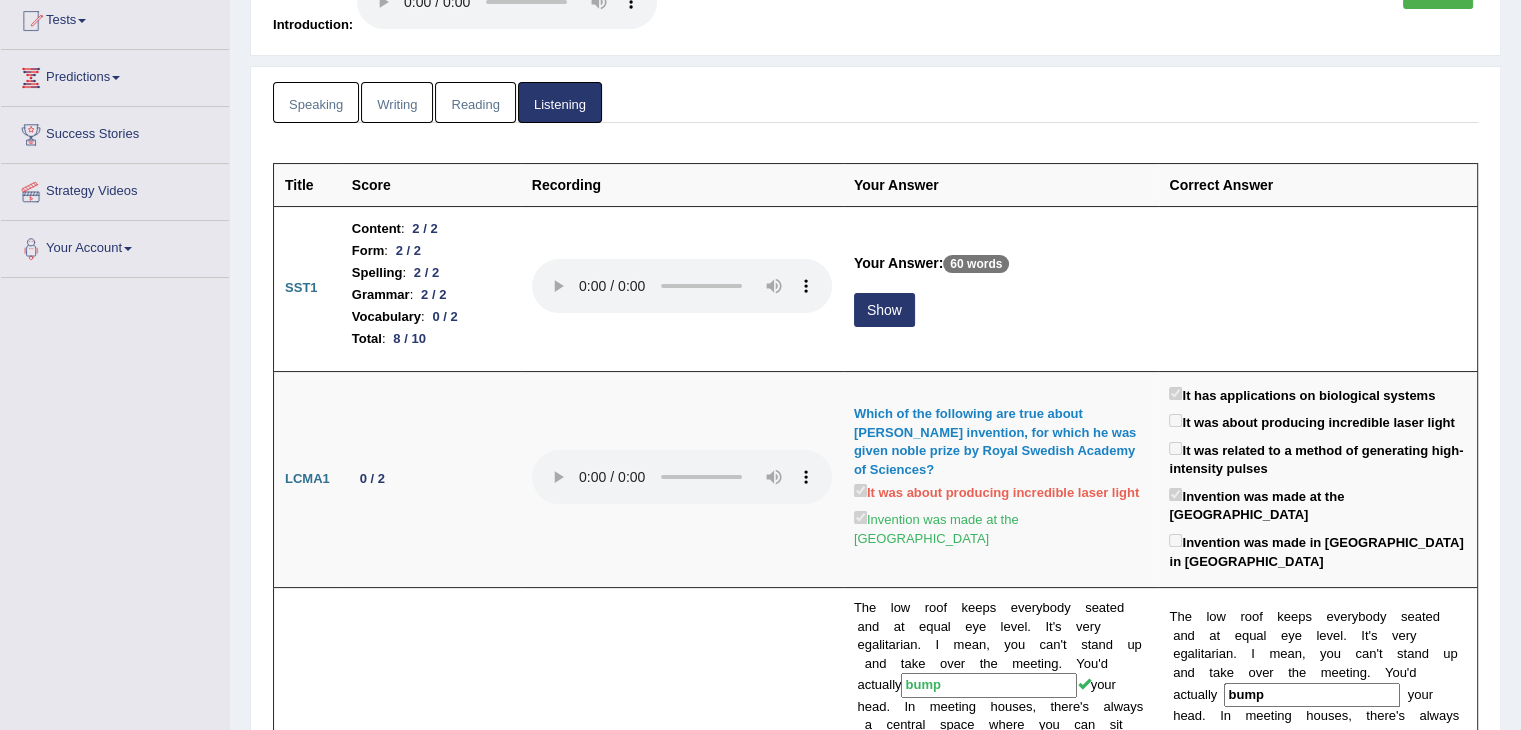 scroll, scrollTop: 227, scrollLeft: 0, axis: vertical 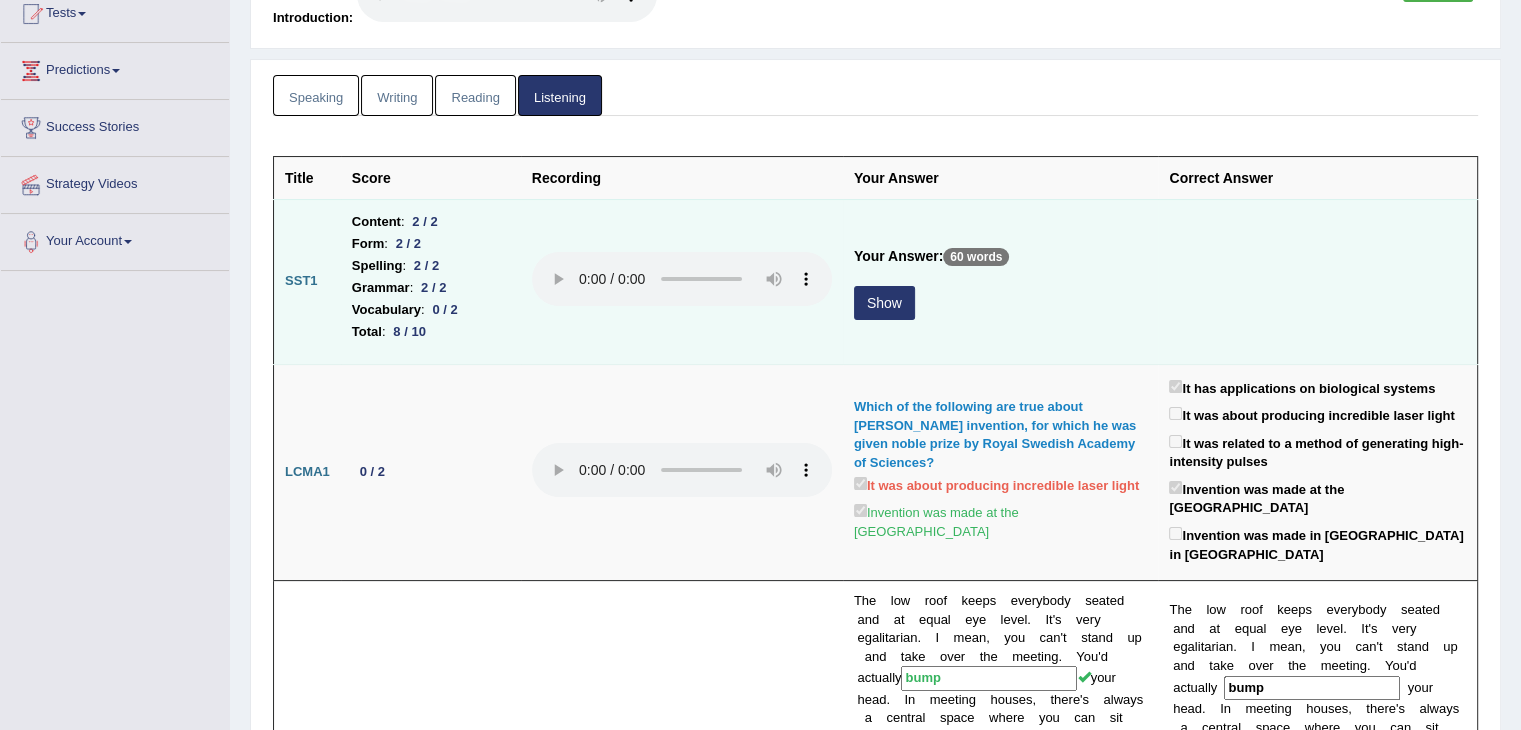click on "Show" at bounding box center [884, 303] 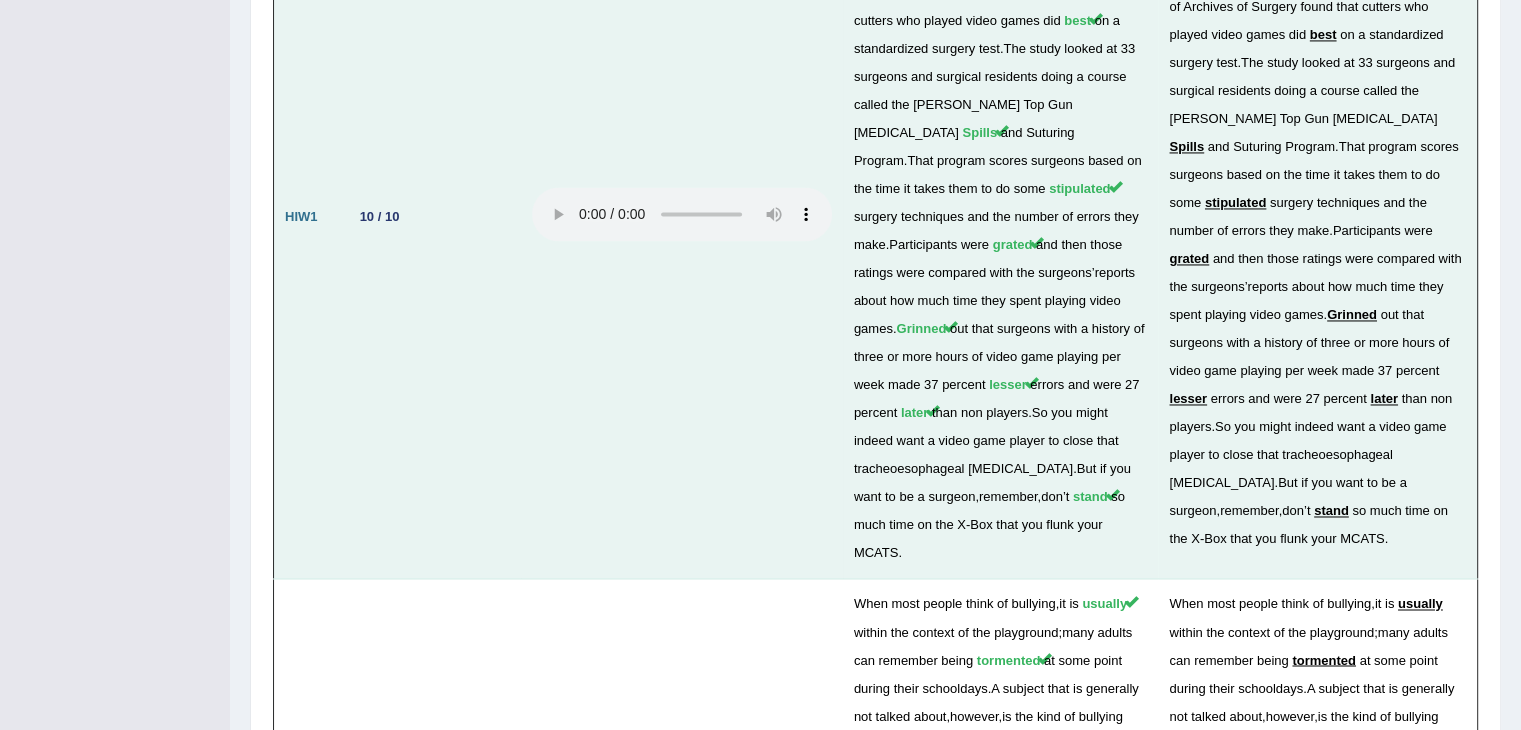 scroll, scrollTop: 3528, scrollLeft: 0, axis: vertical 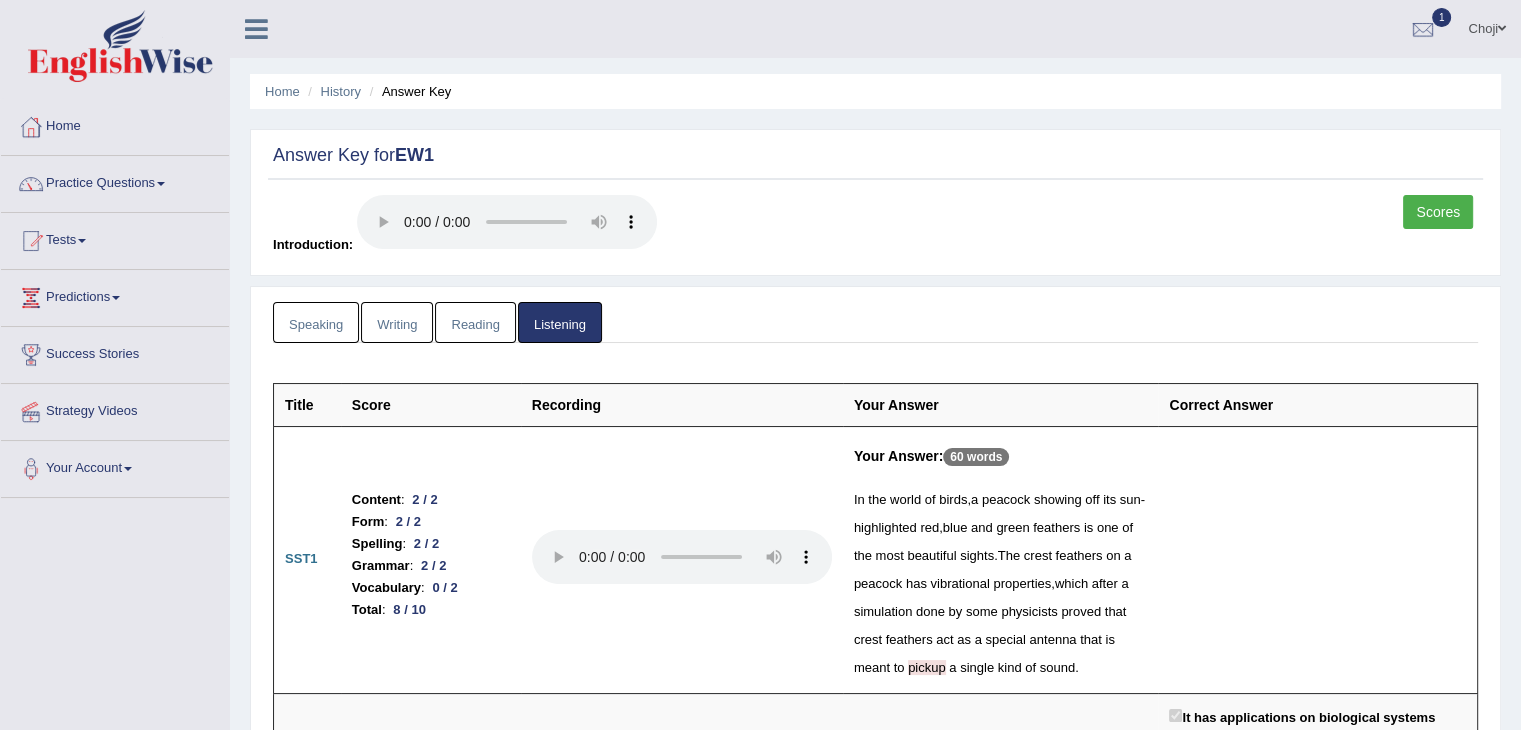 click on "Scores" at bounding box center (1440, 214) 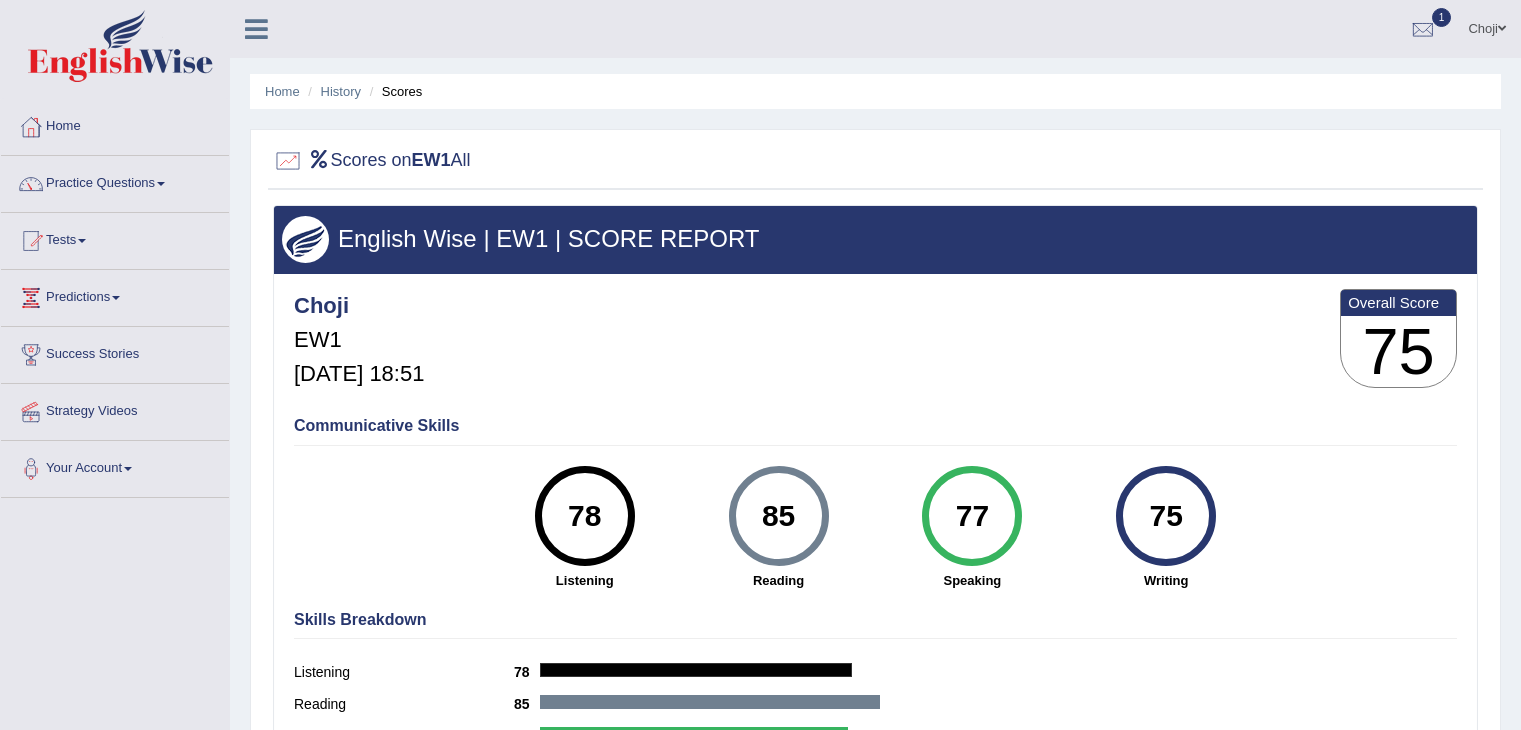 scroll, scrollTop: 186, scrollLeft: 0, axis: vertical 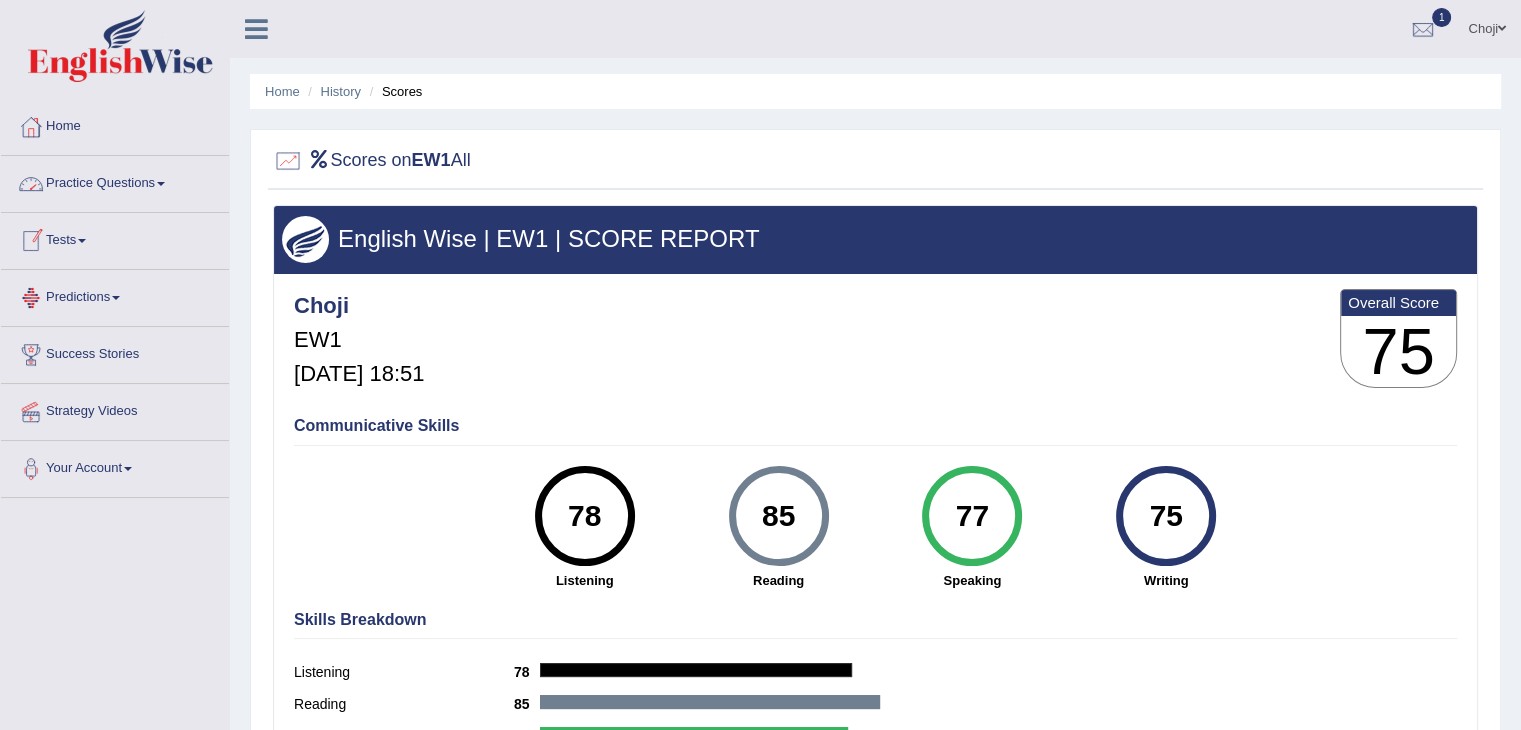 click on "Tests" at bounding box center (115, 238) 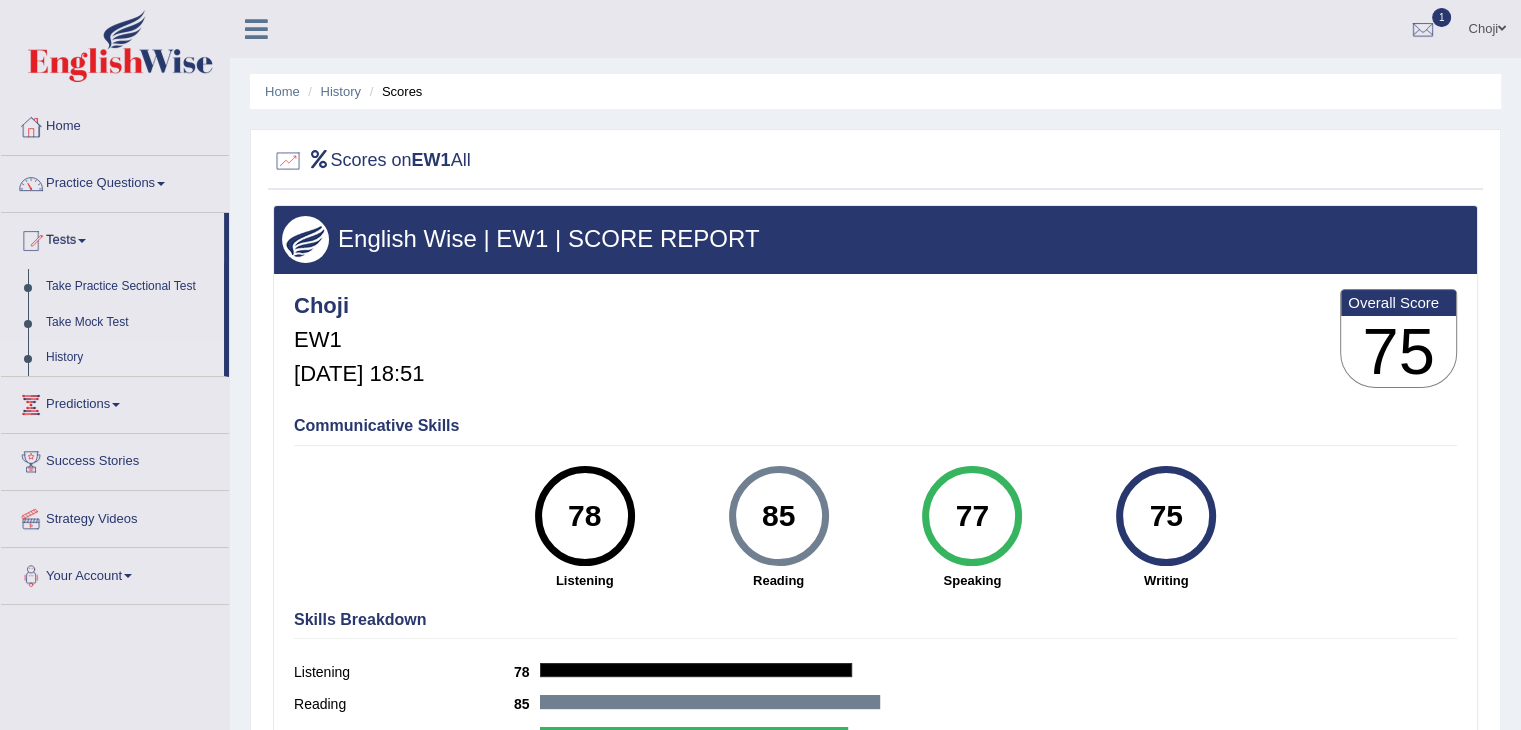 click on "History" at bounding box center (130, 358) 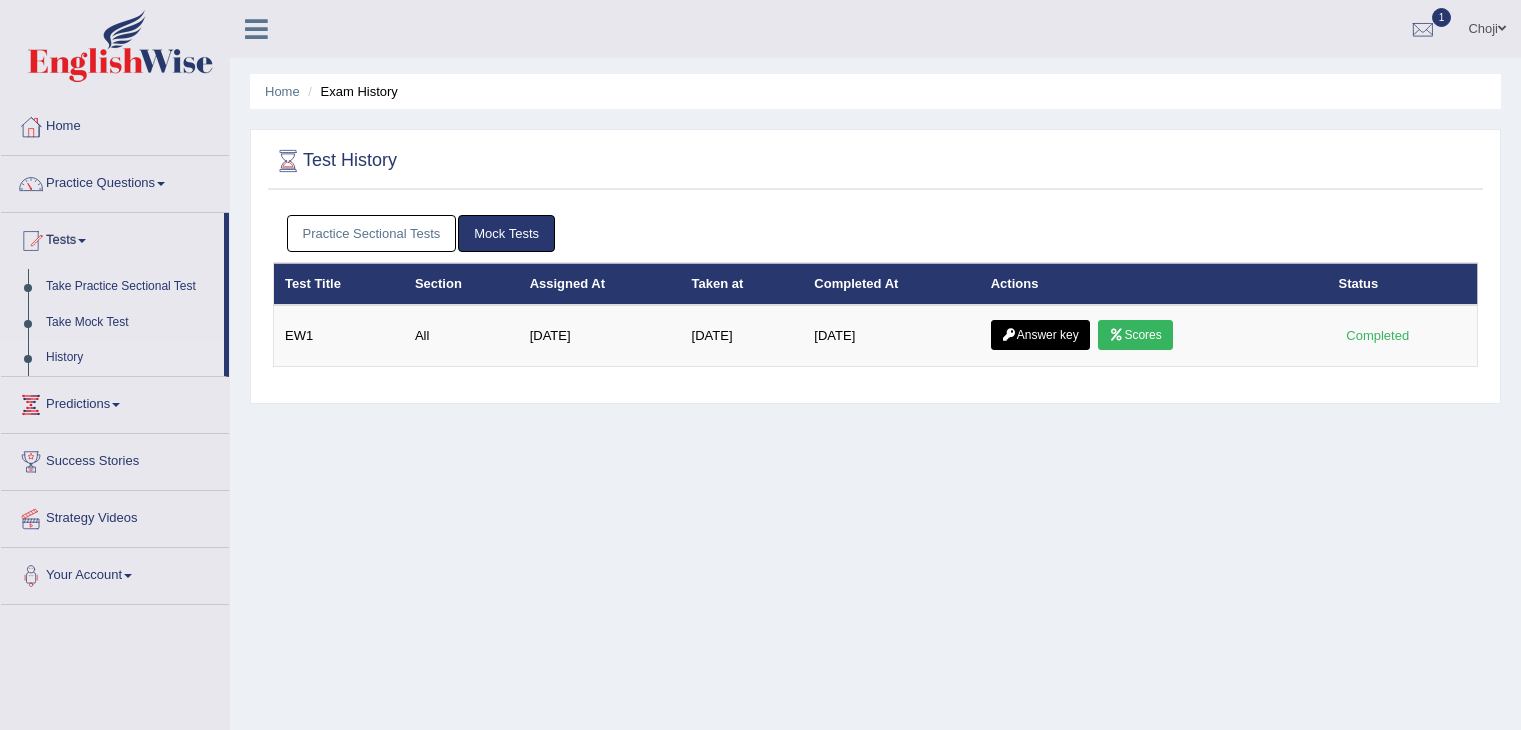 scroll, scrollTop: 0, scrollLeft: 0, axis: both 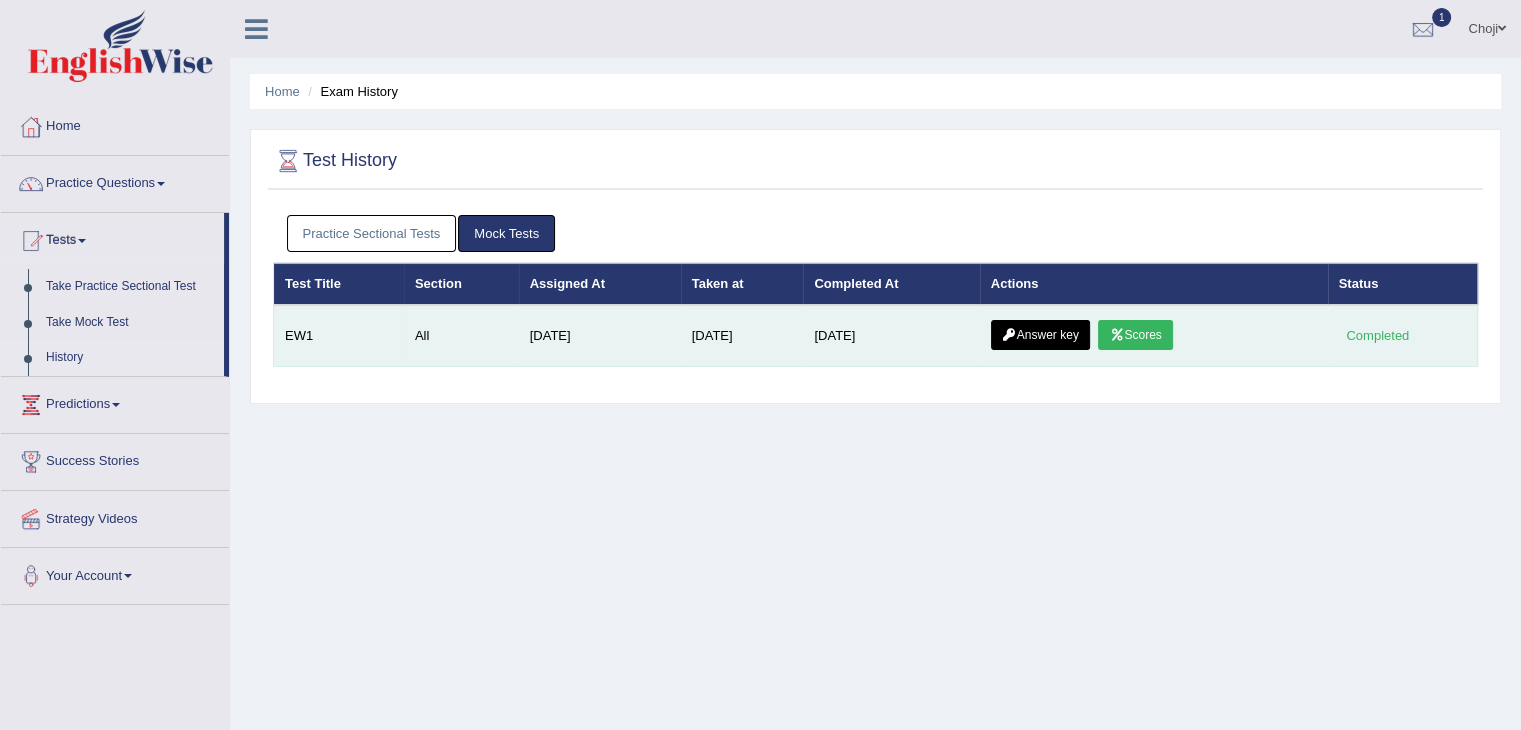 click on "Answer key" at bounding box center (1040, 335) 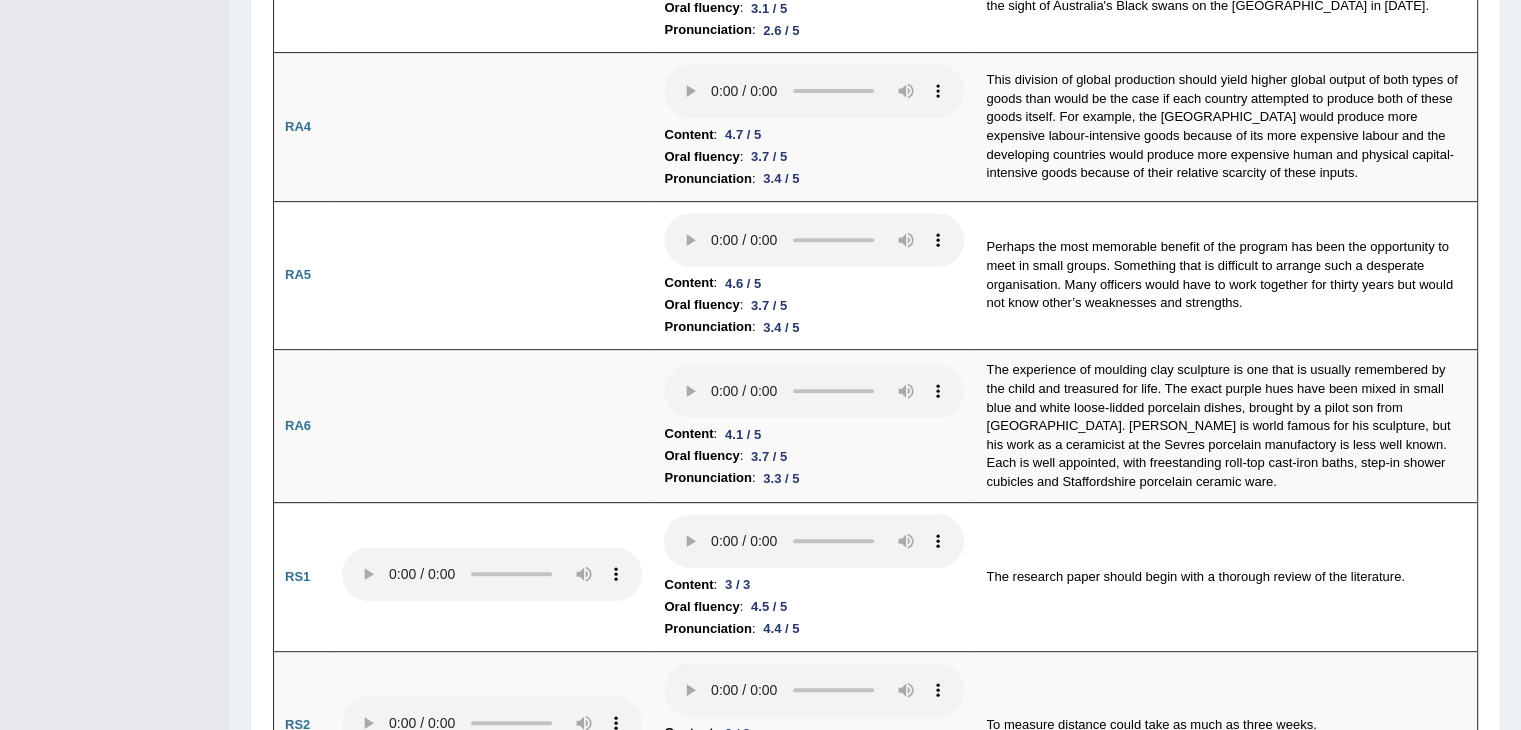 scroll, scrollTop: 1280, scrollLeft: 0, axis: vertical 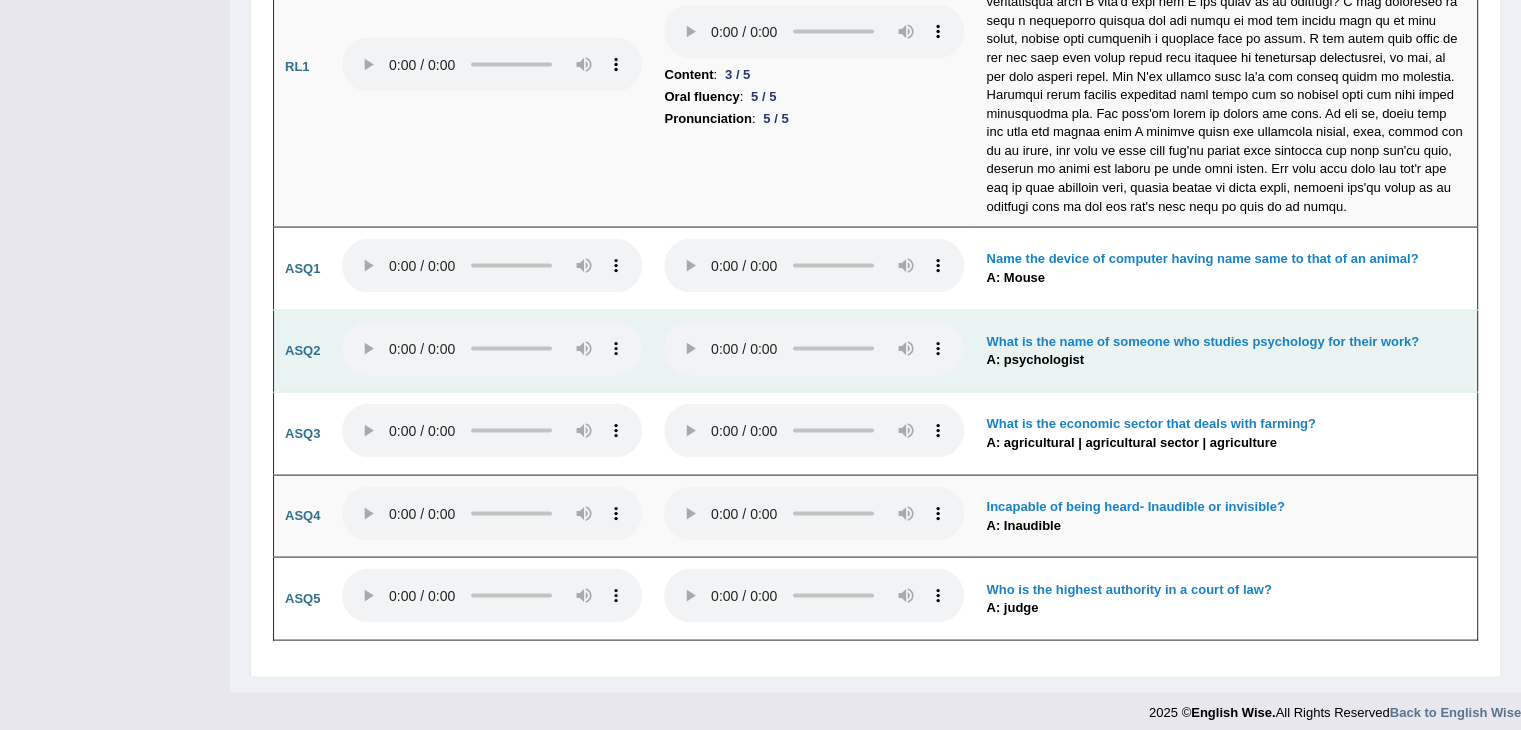 click on "ASQ2" at bounding box center [303, 351] 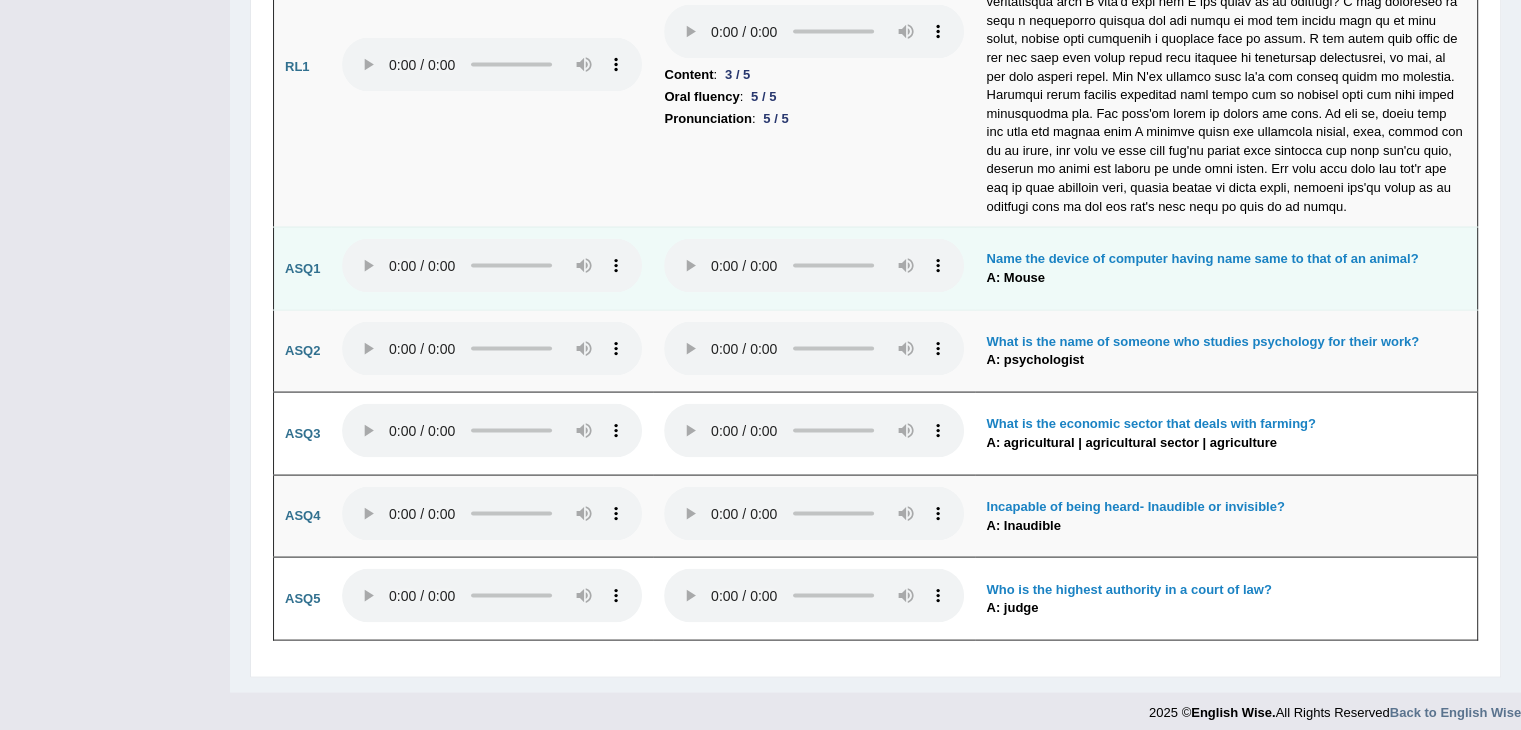click on "Name the device of computer having name same to that of an animal?" at bounding box center (1202, 258) 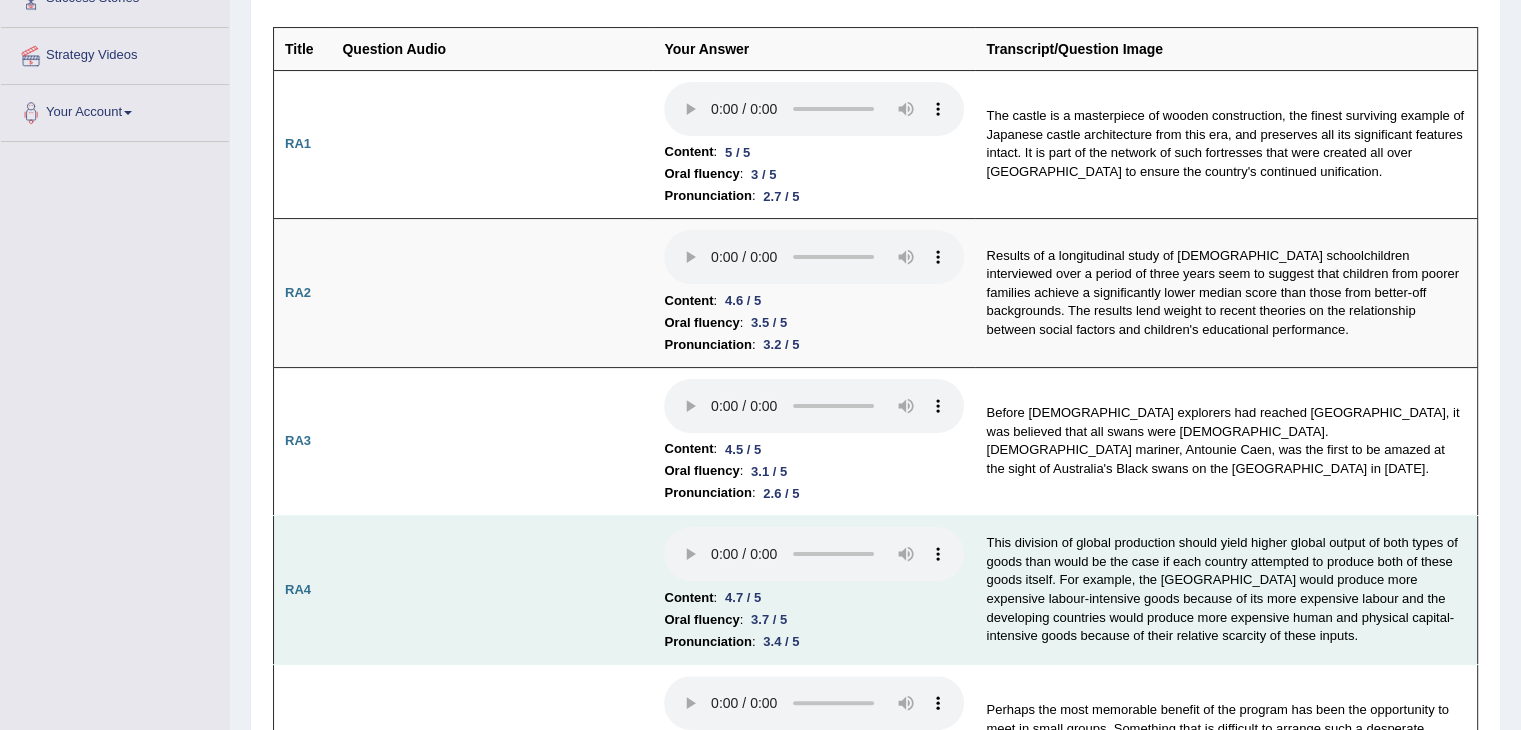 scroll, scrollTop: 0, scrollLeft: 0, axis: both 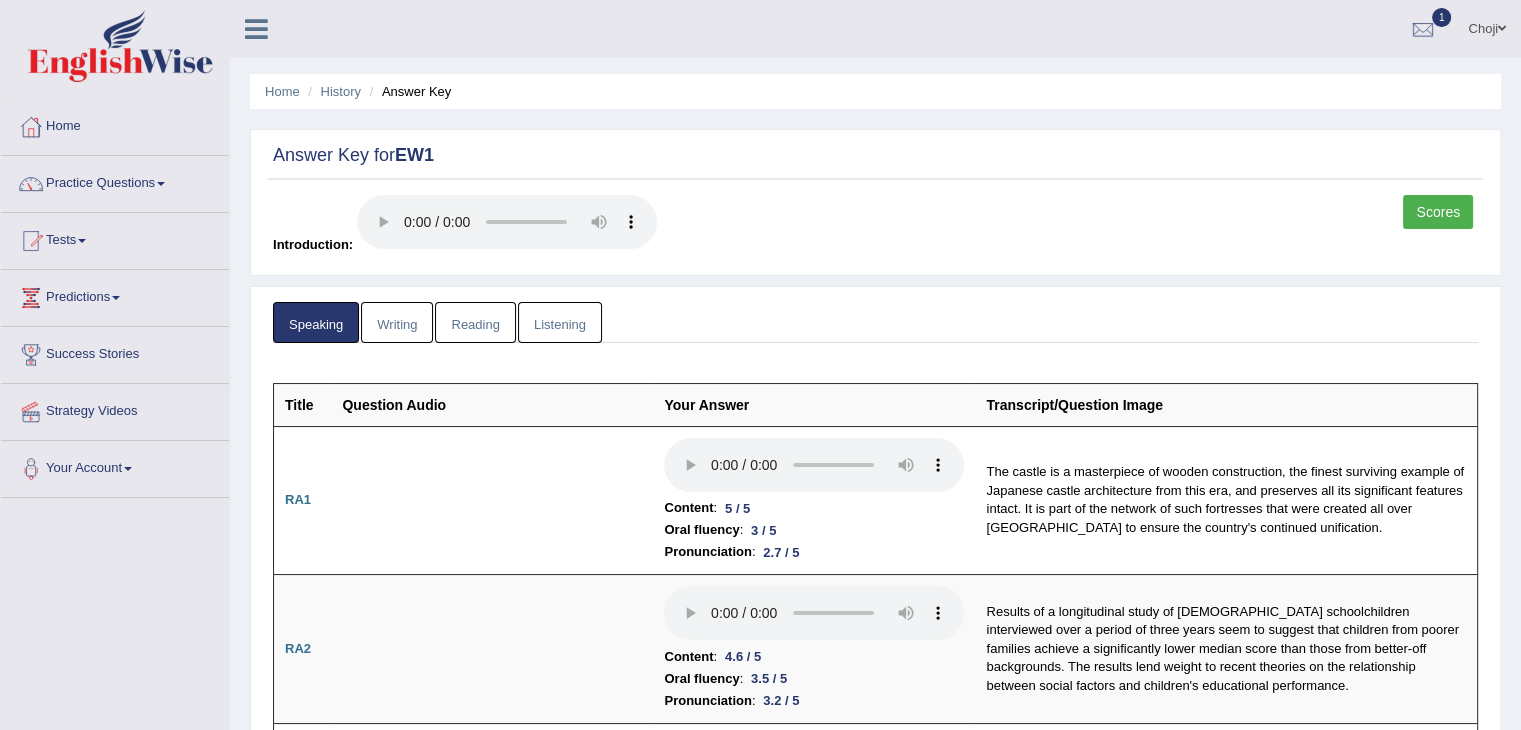 click on "Listening" at bounding box center (560, 322) 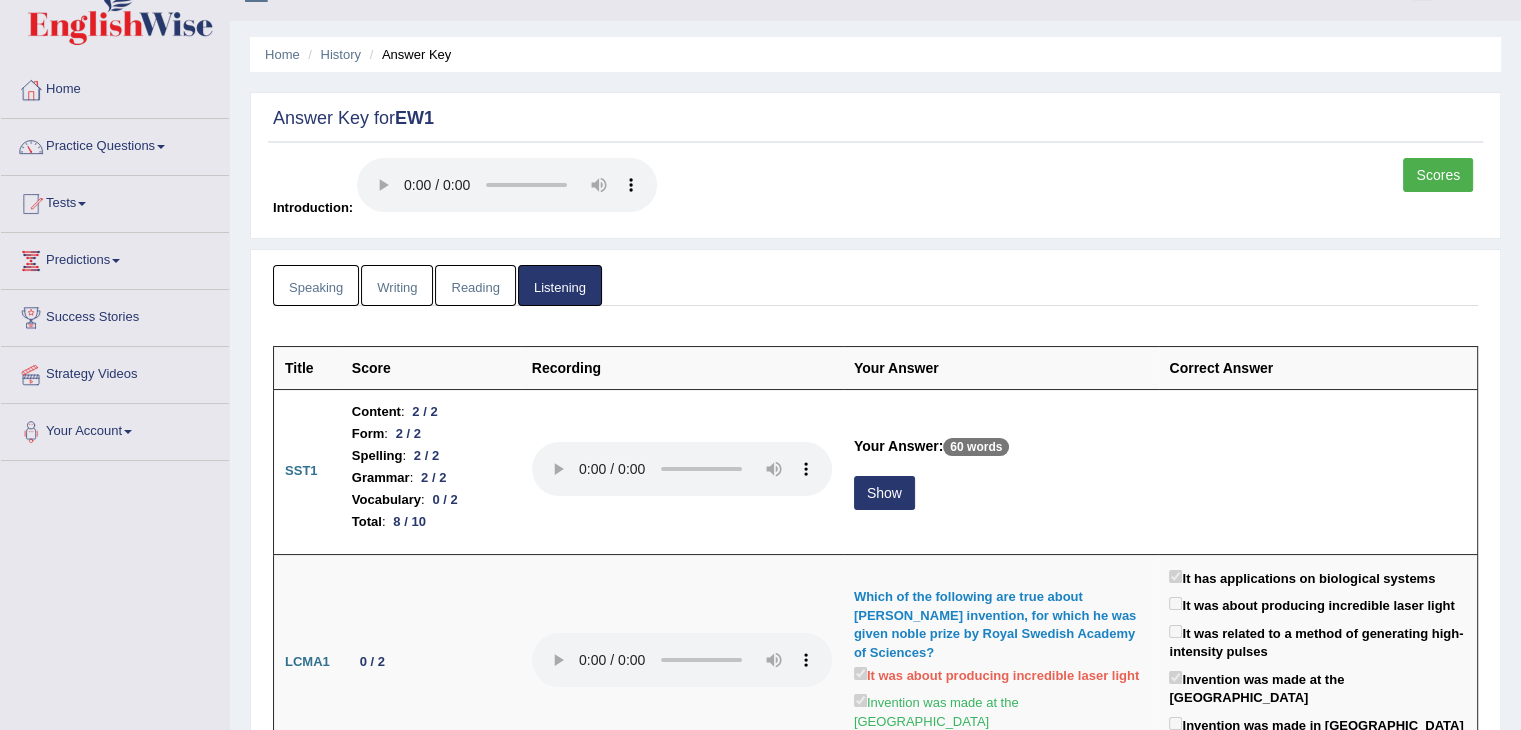 scroll, scrollTop: 0, scrollLeft: 0, axis: both 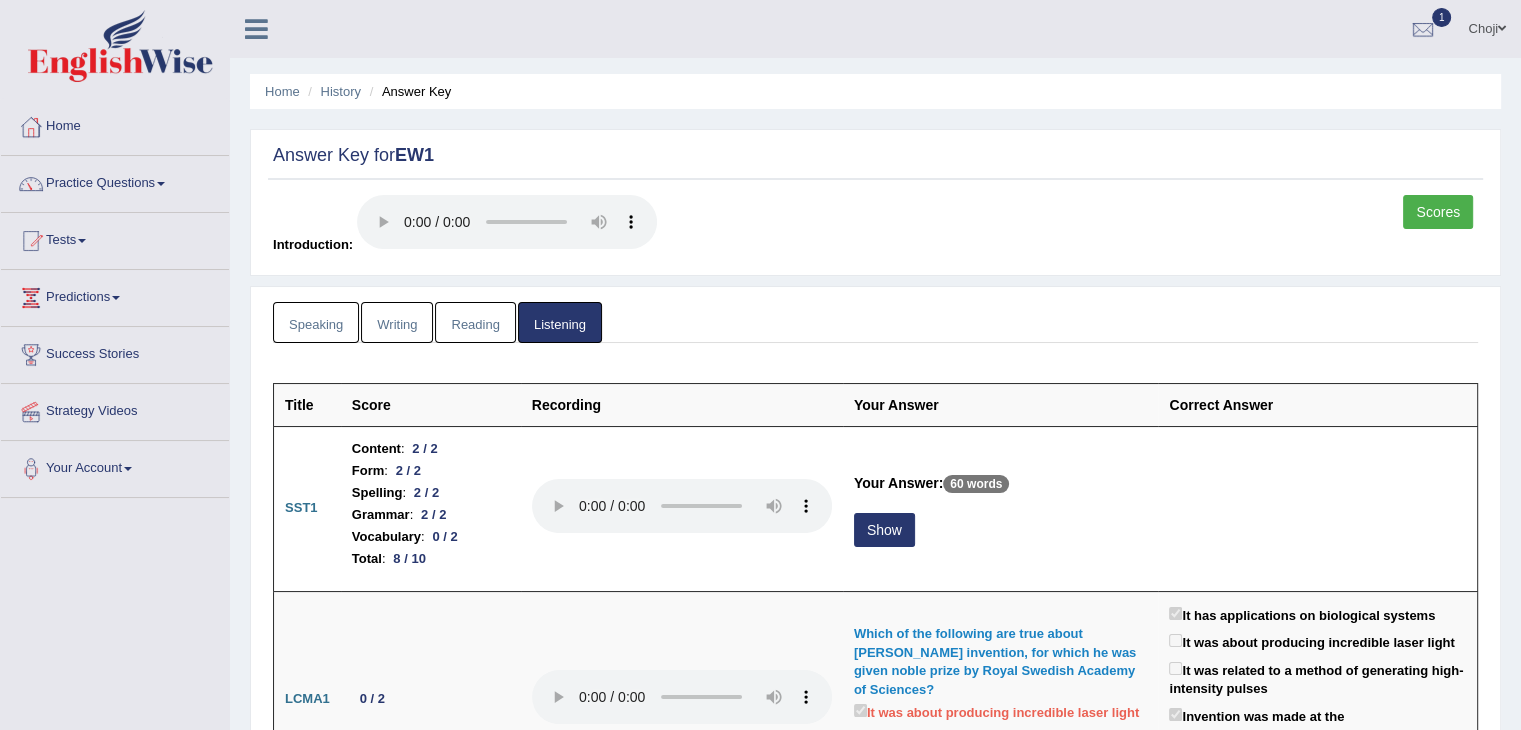 click on "Speaking" at bounding box center [316, 322] 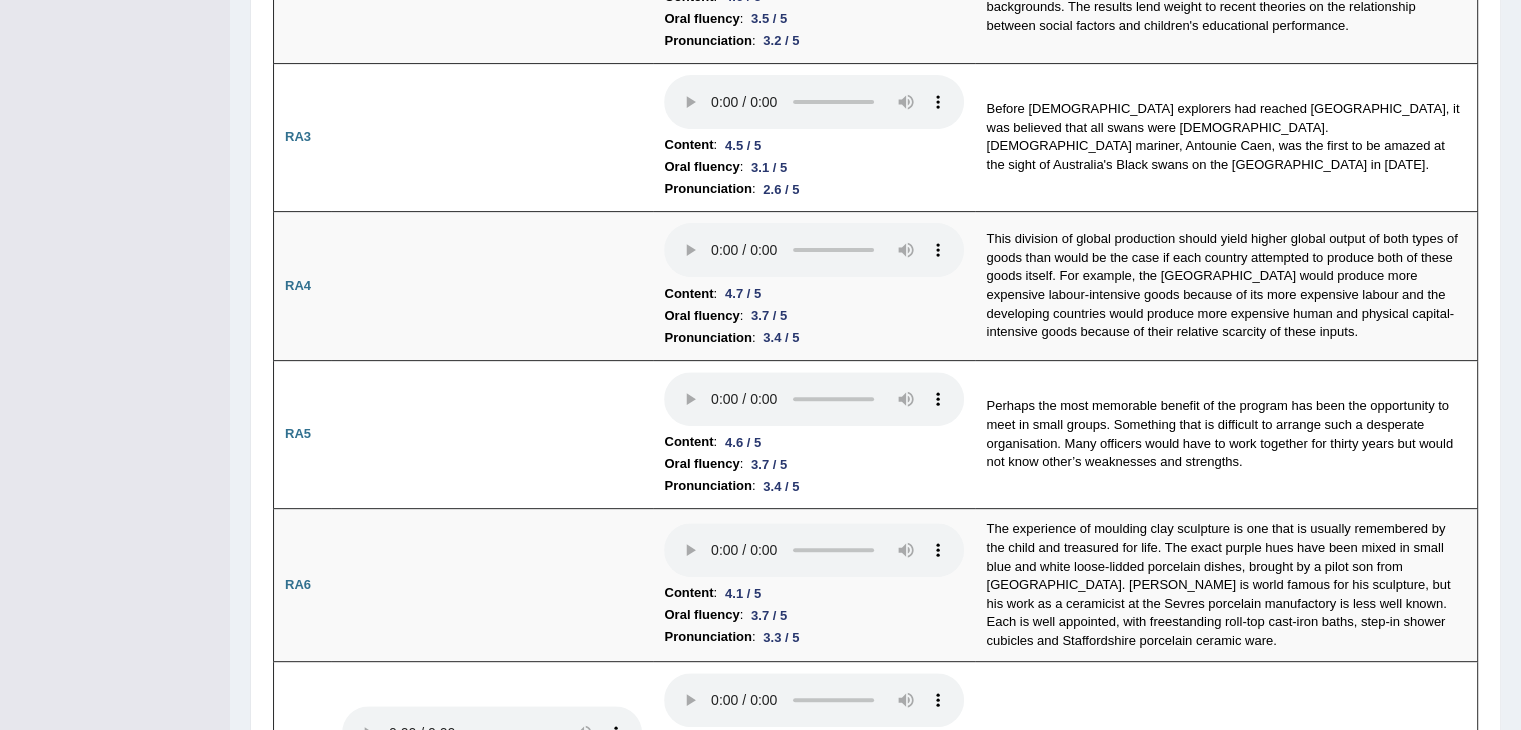scroll, scrollTop: 0, scrollLeft: 0, axis: both 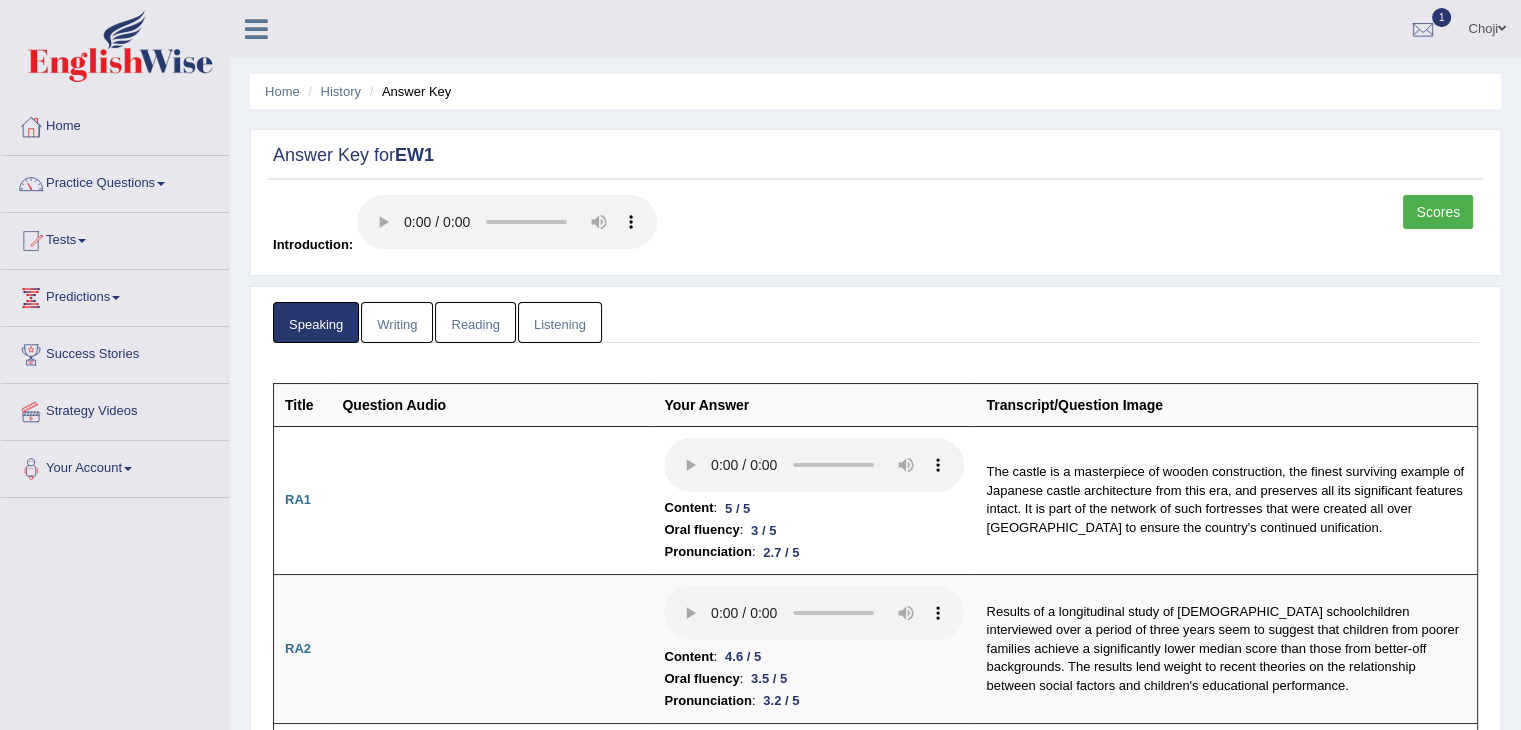 click on "Scores" at bounding box center (1438, 212) 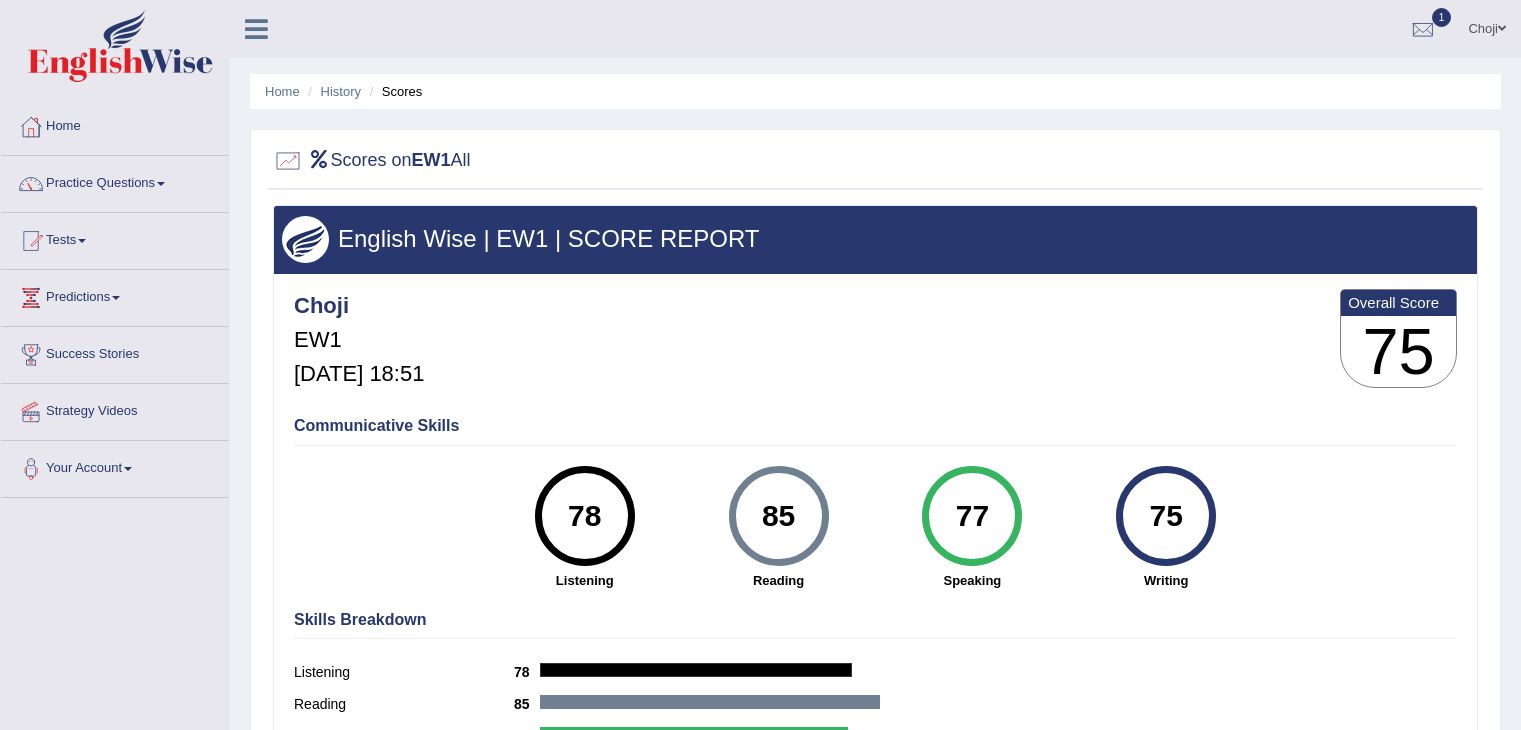 scroll, scrollTop: 0, scrollLeft: 0, axis: both 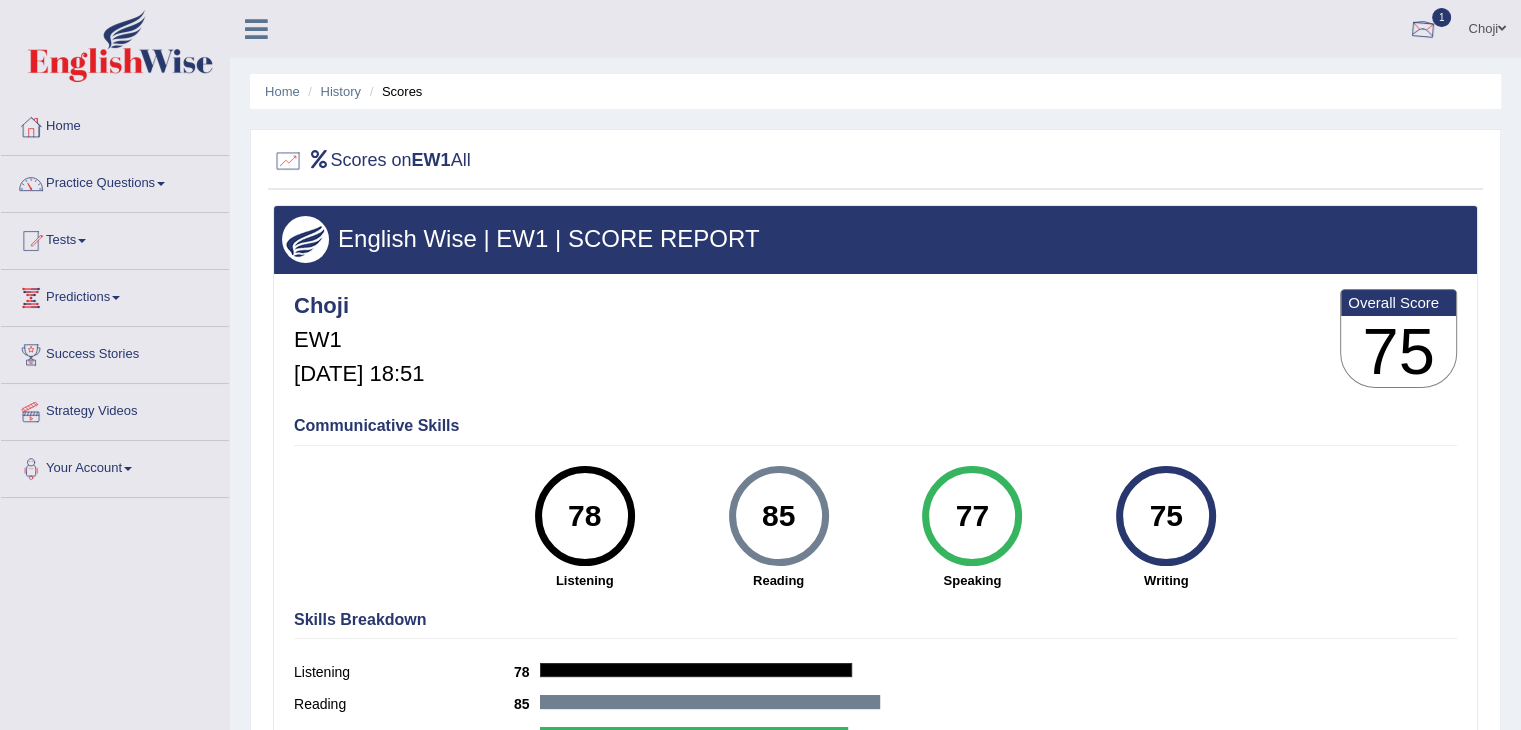 click at bounding box center [1423, 30] 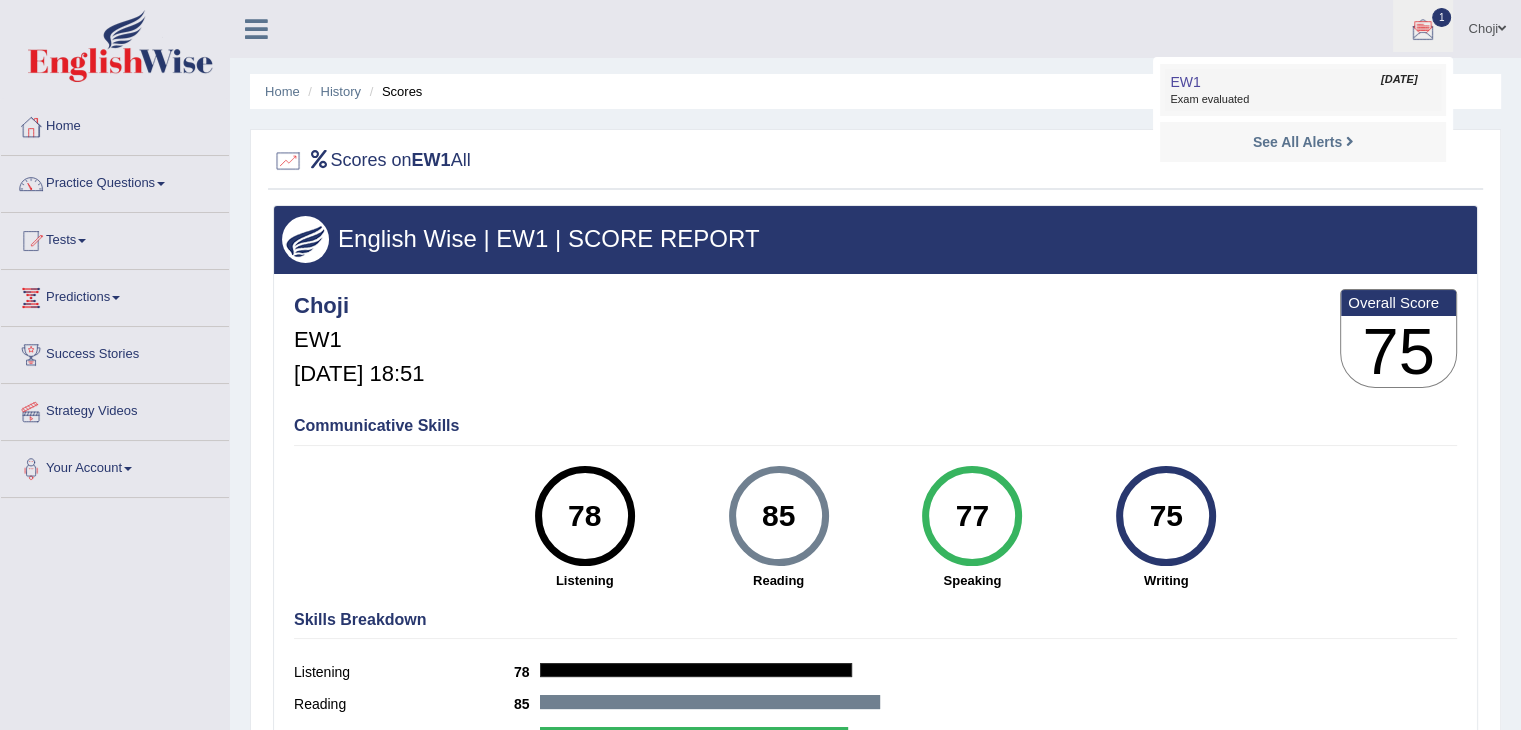 click on "Exam evaluated" at bounding box center (1303, 100) 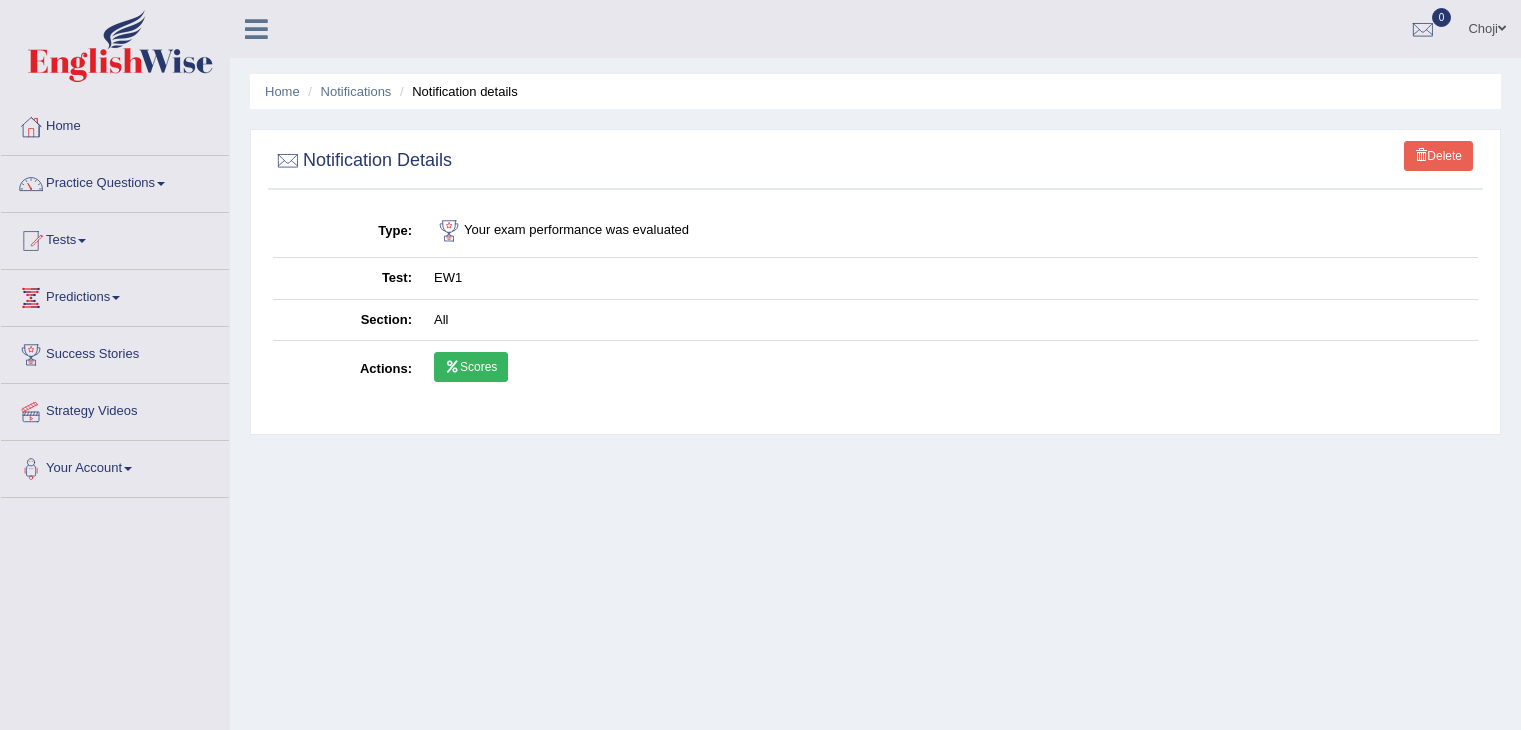 scroll, scrollTop: 0, scrollLeft: 0, axis: both 